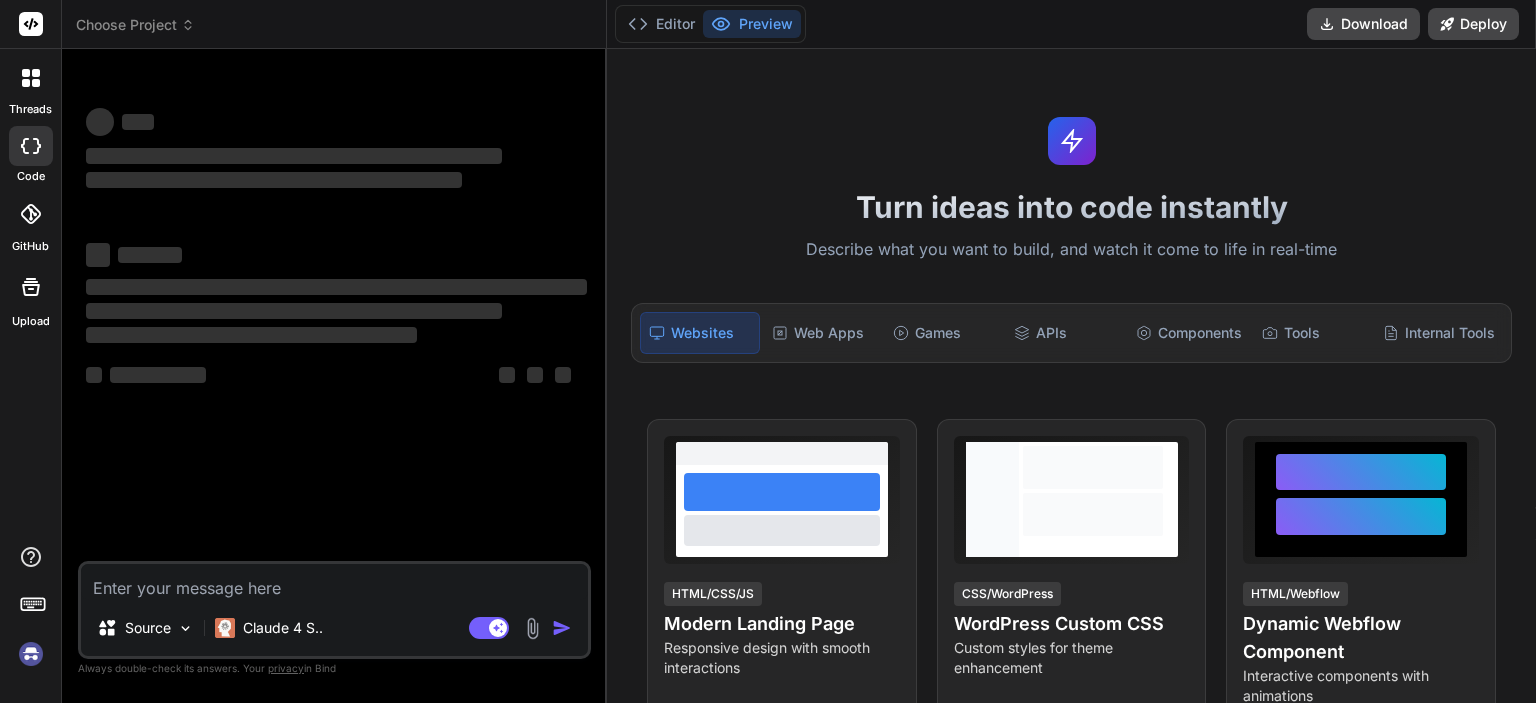 scroll, scrollTop: 0, scrollLeft: 0, axis: both 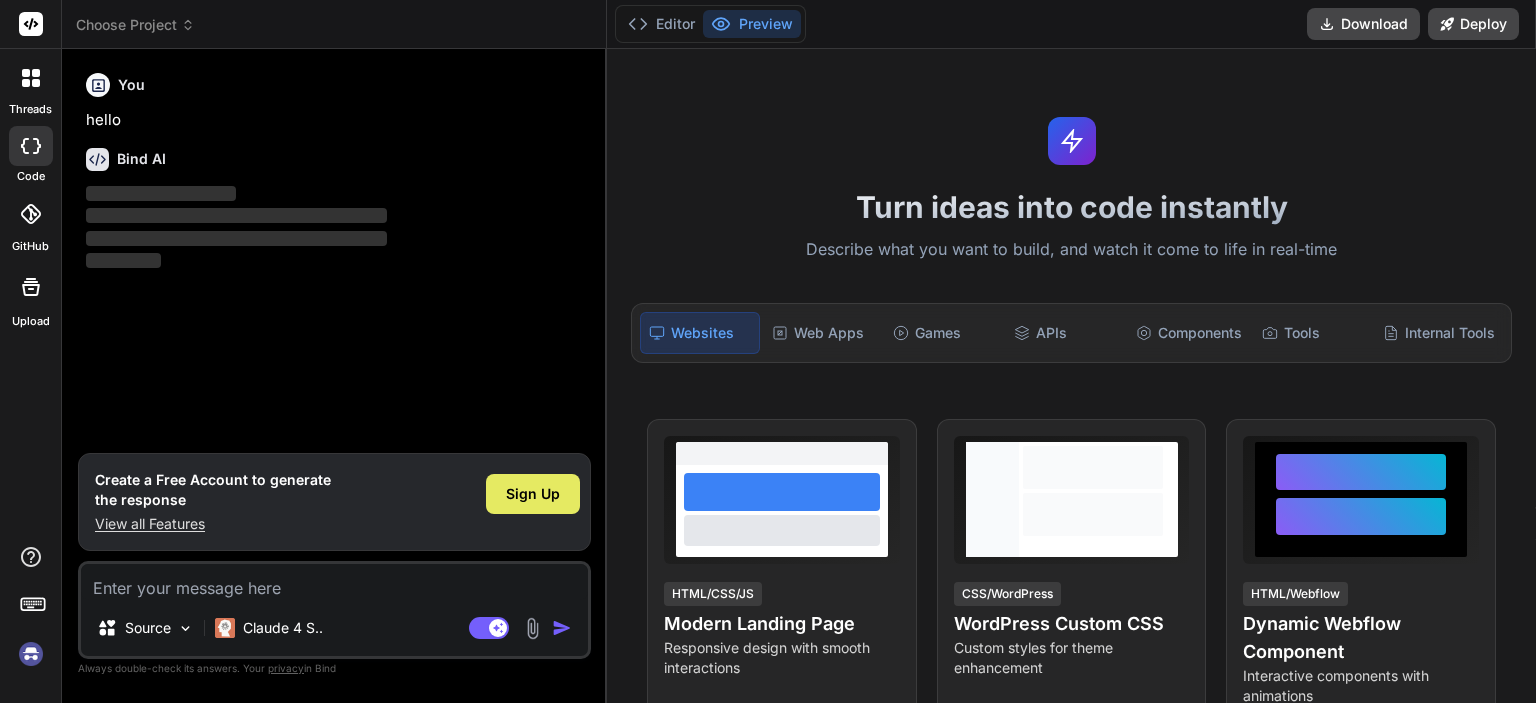 click on "Sign Up" at bounding box center (533, 494) 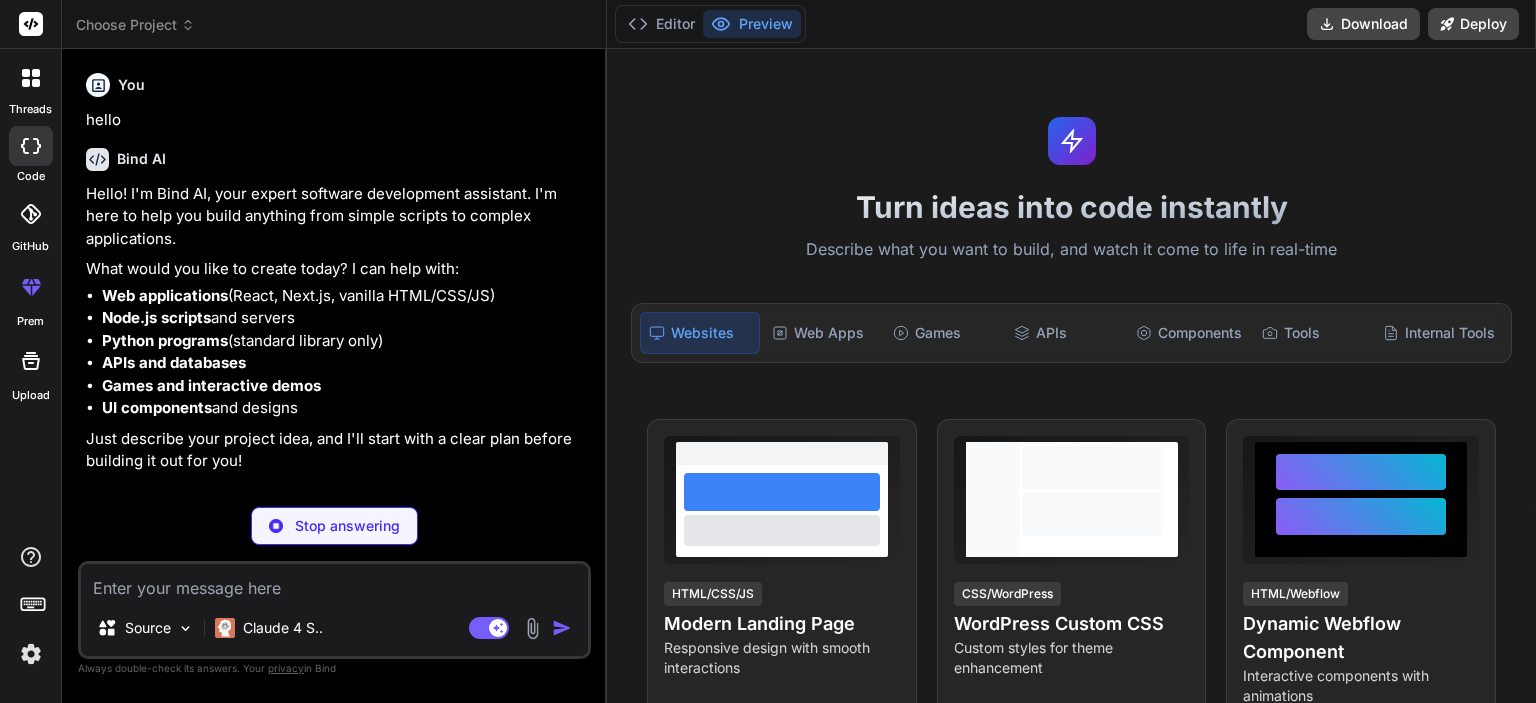 type on "x" 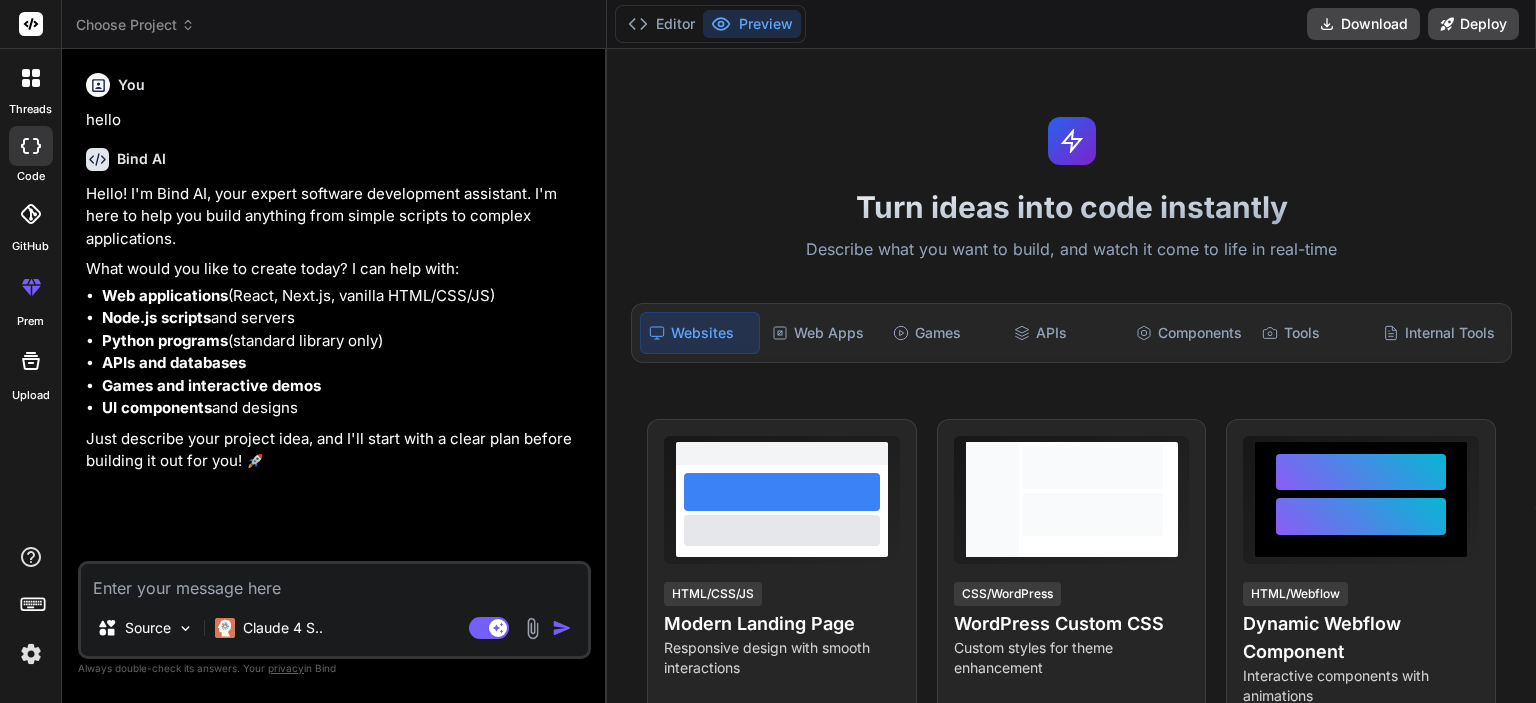 click at bounding box center (334, 582) 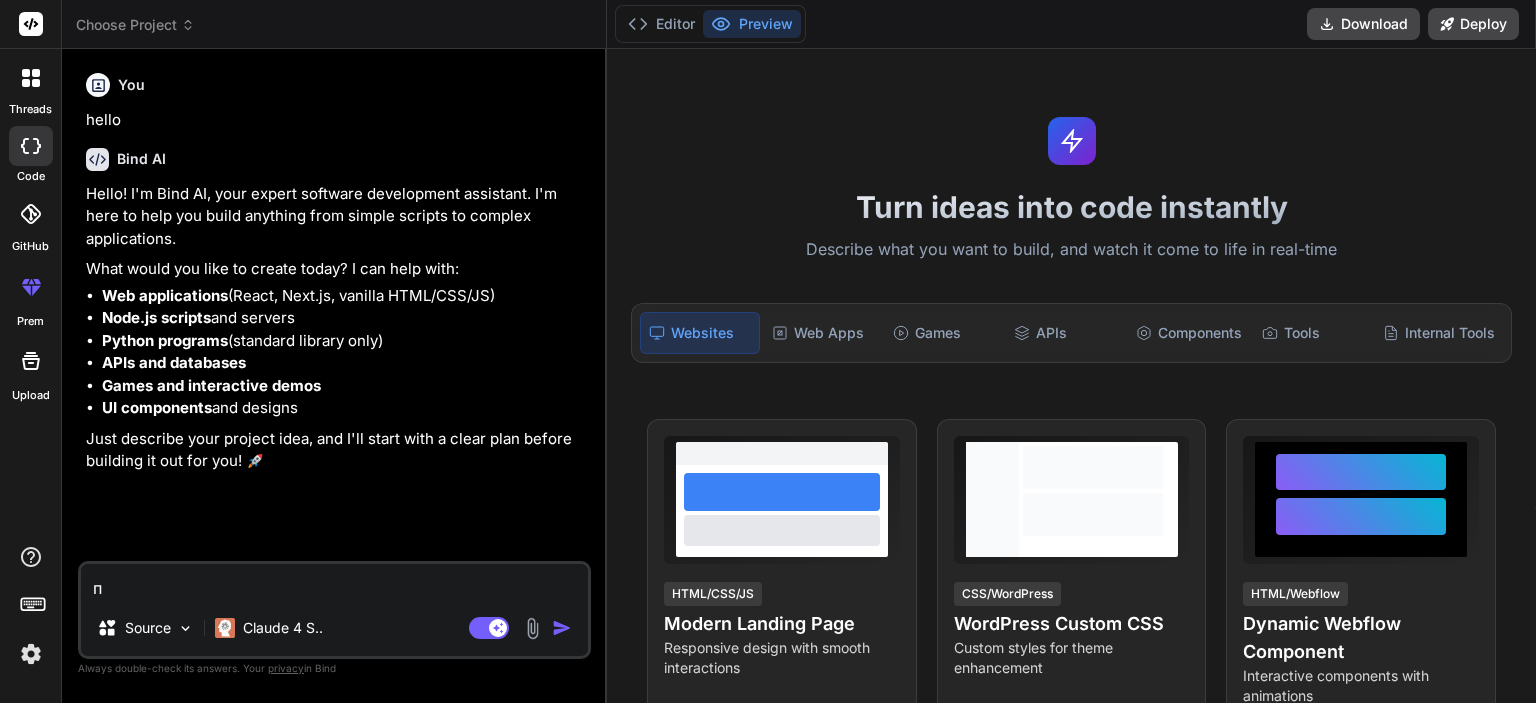 type on "x" 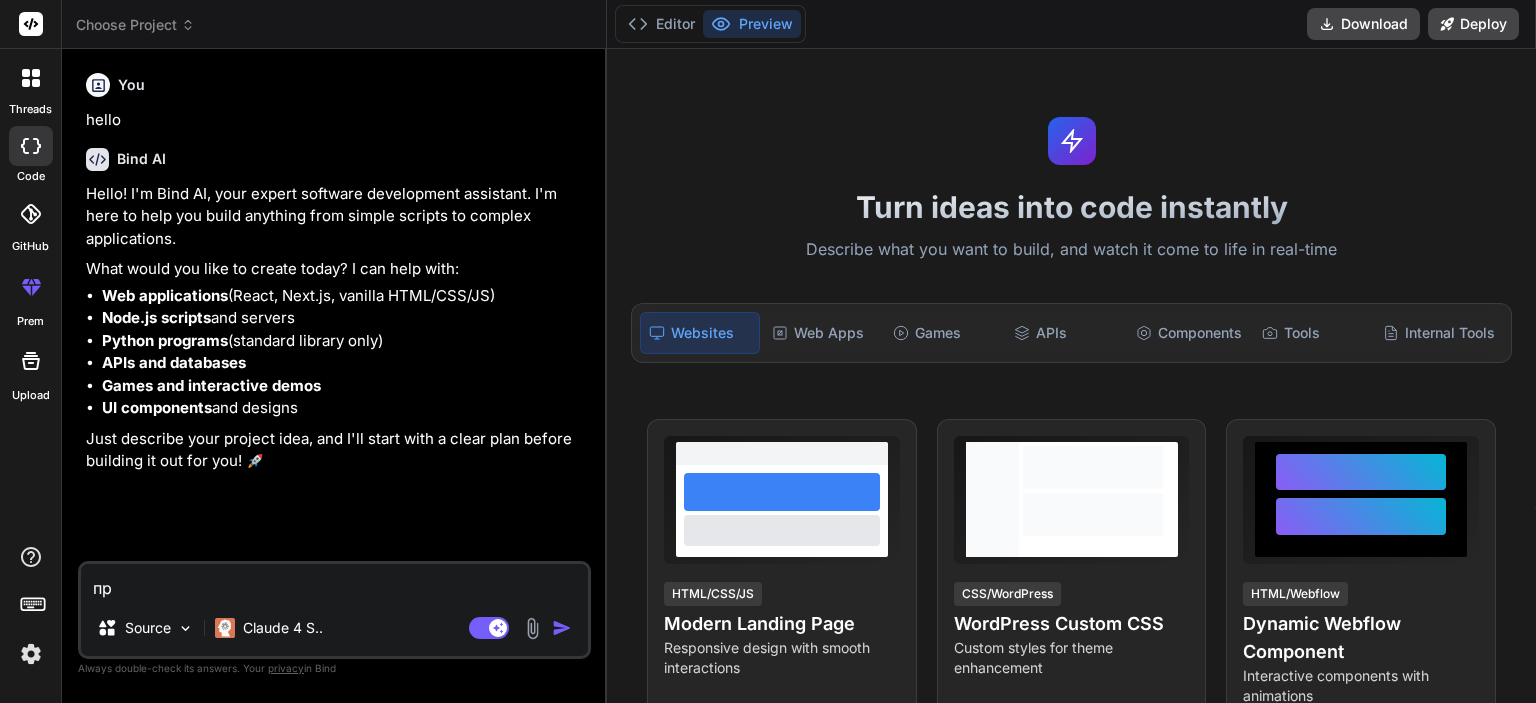 type on "при" 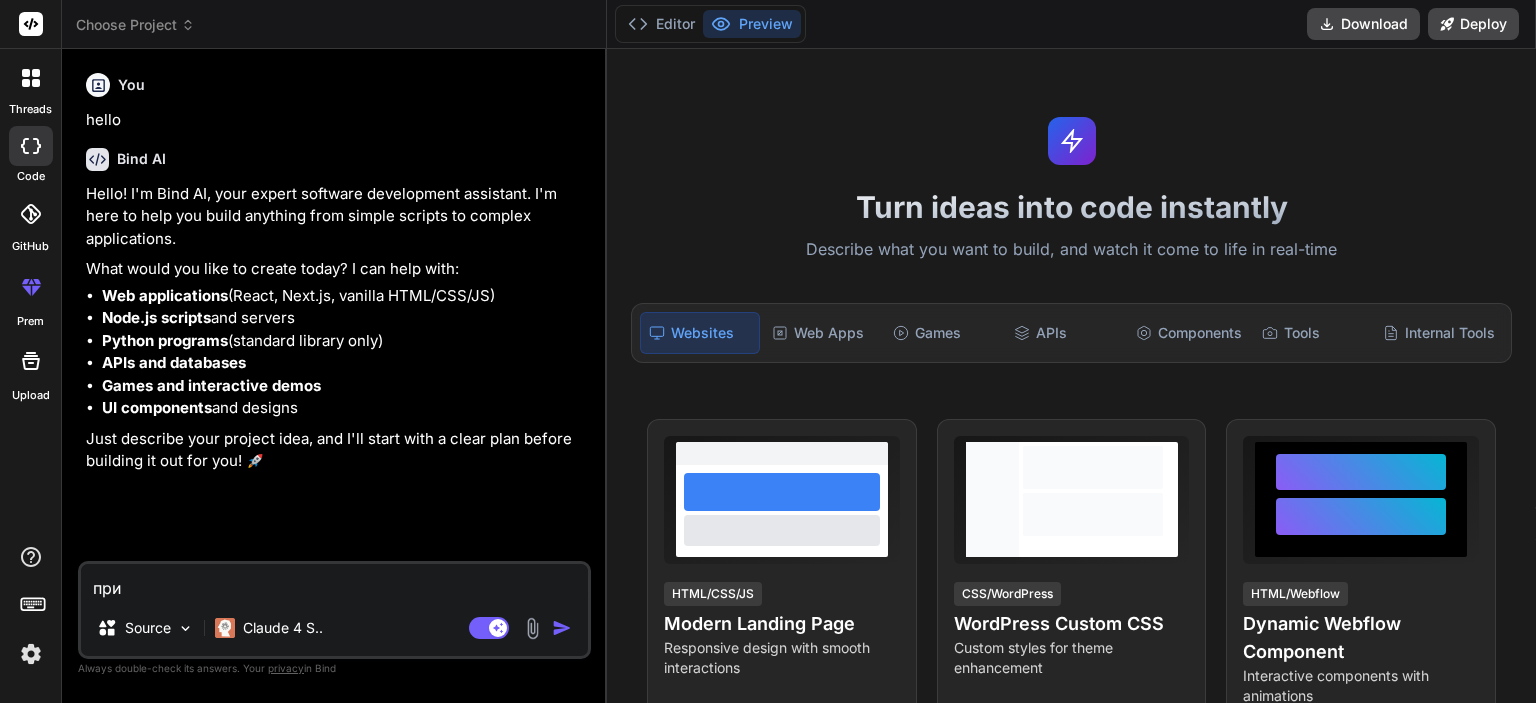 type on "x" 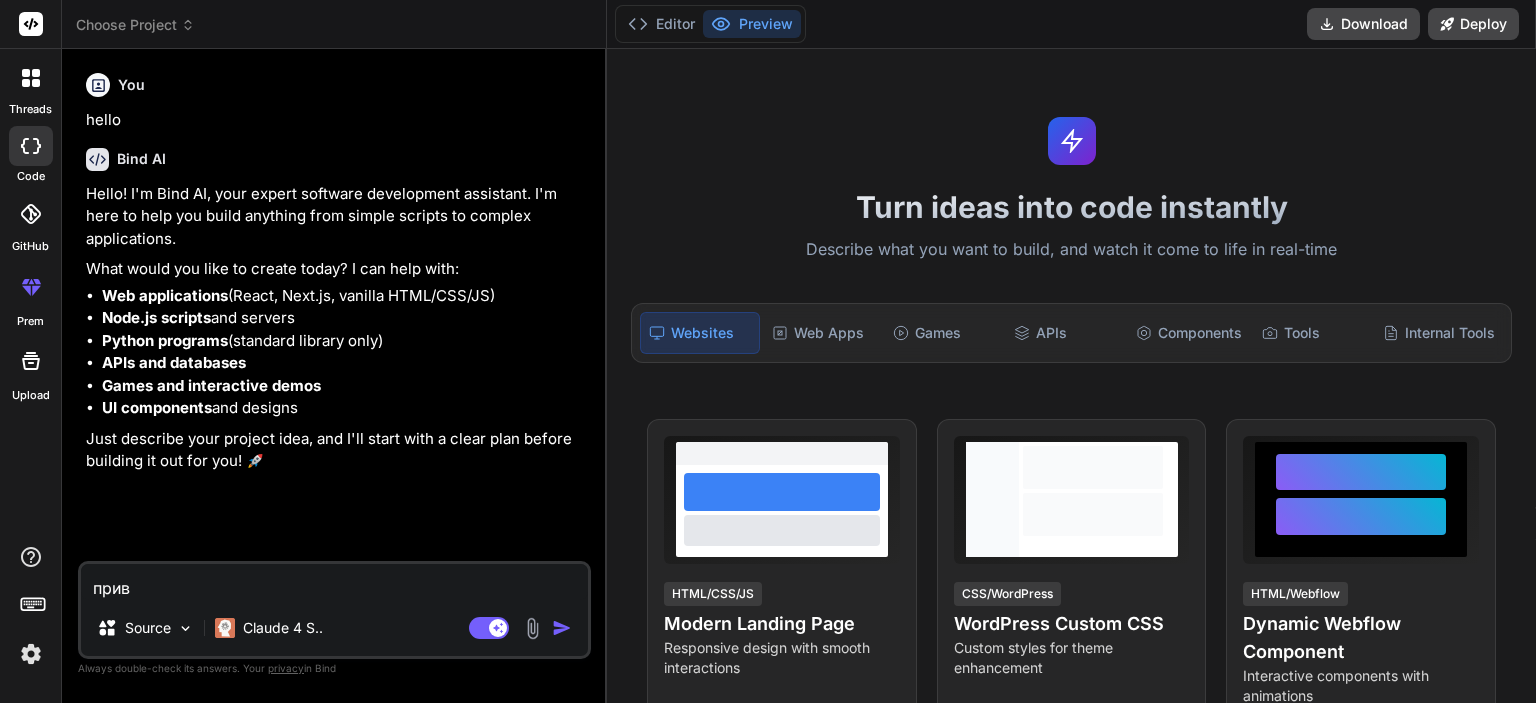 type on "приве" 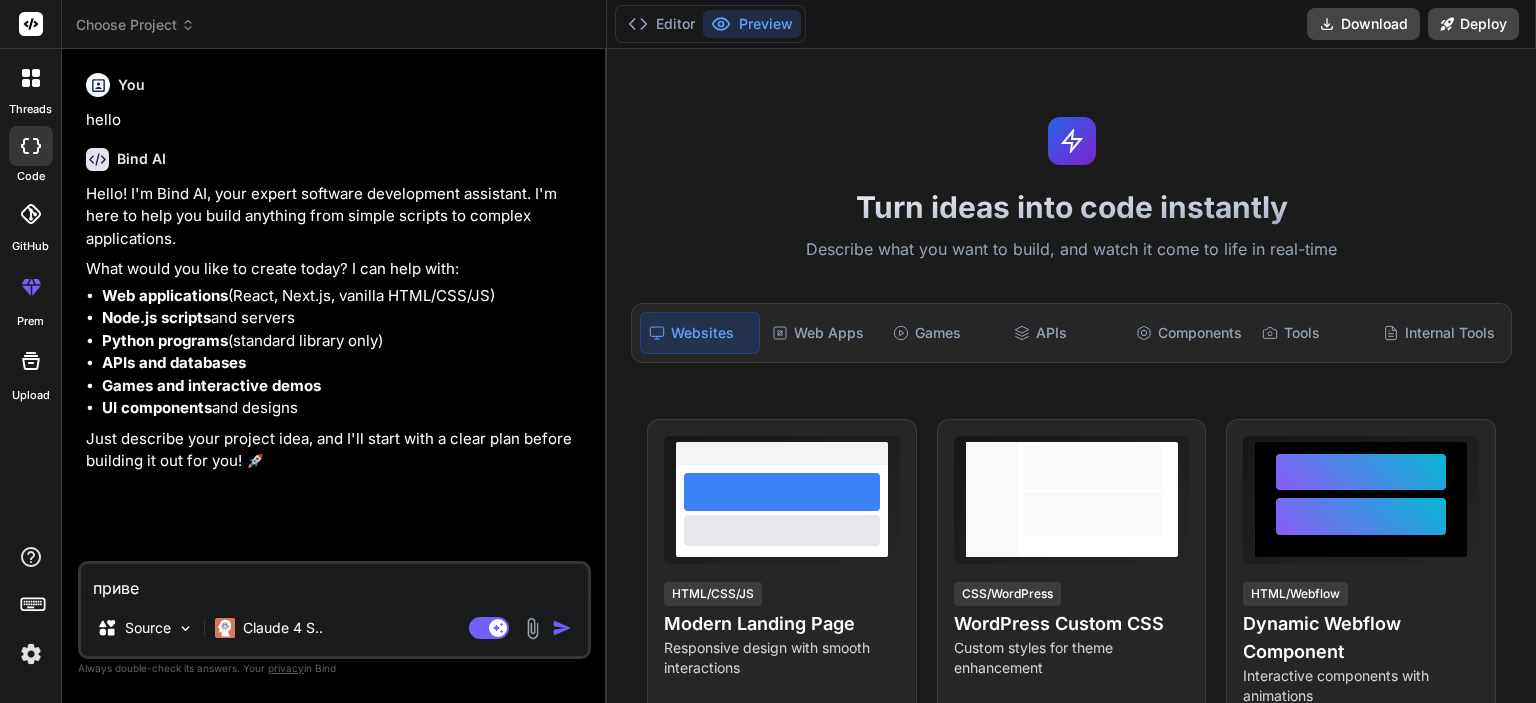 type on "привет" 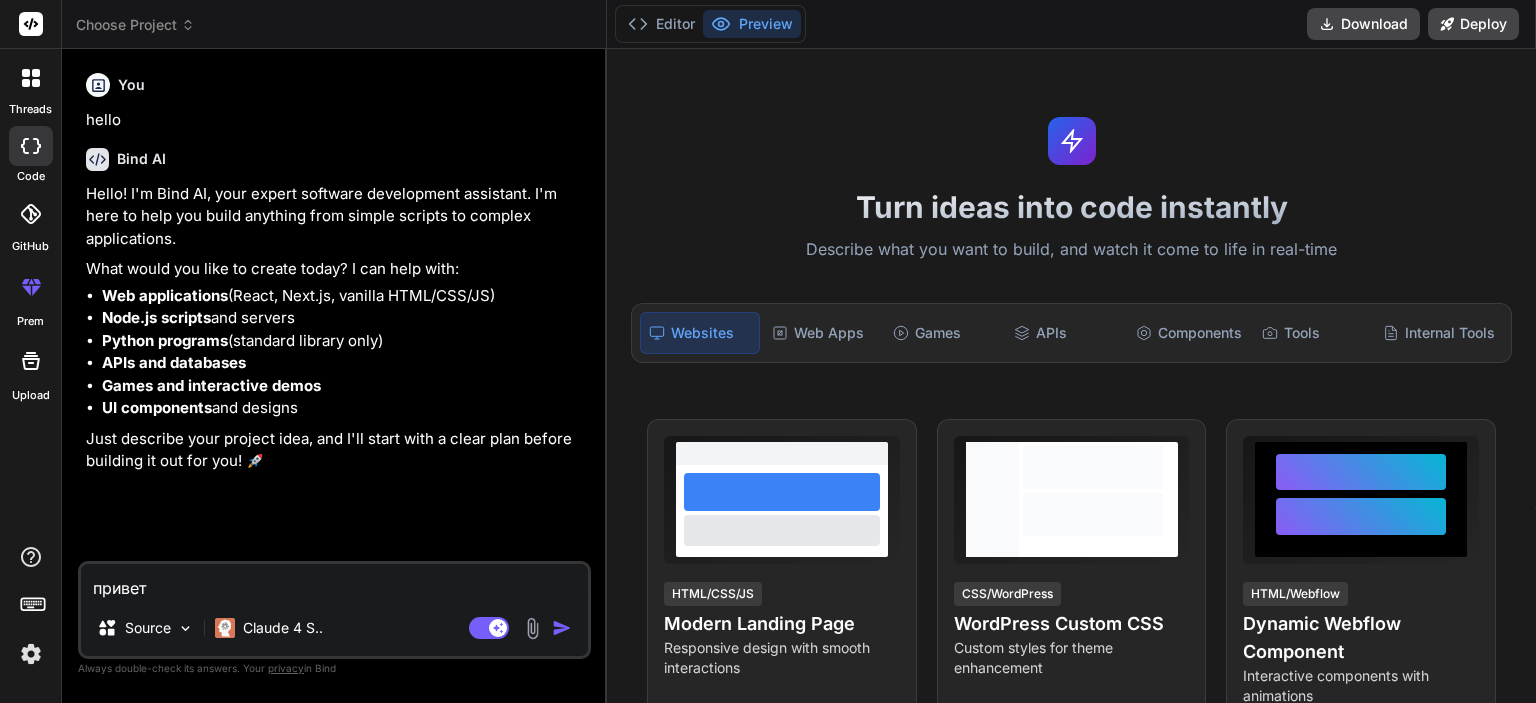 type on "привет" 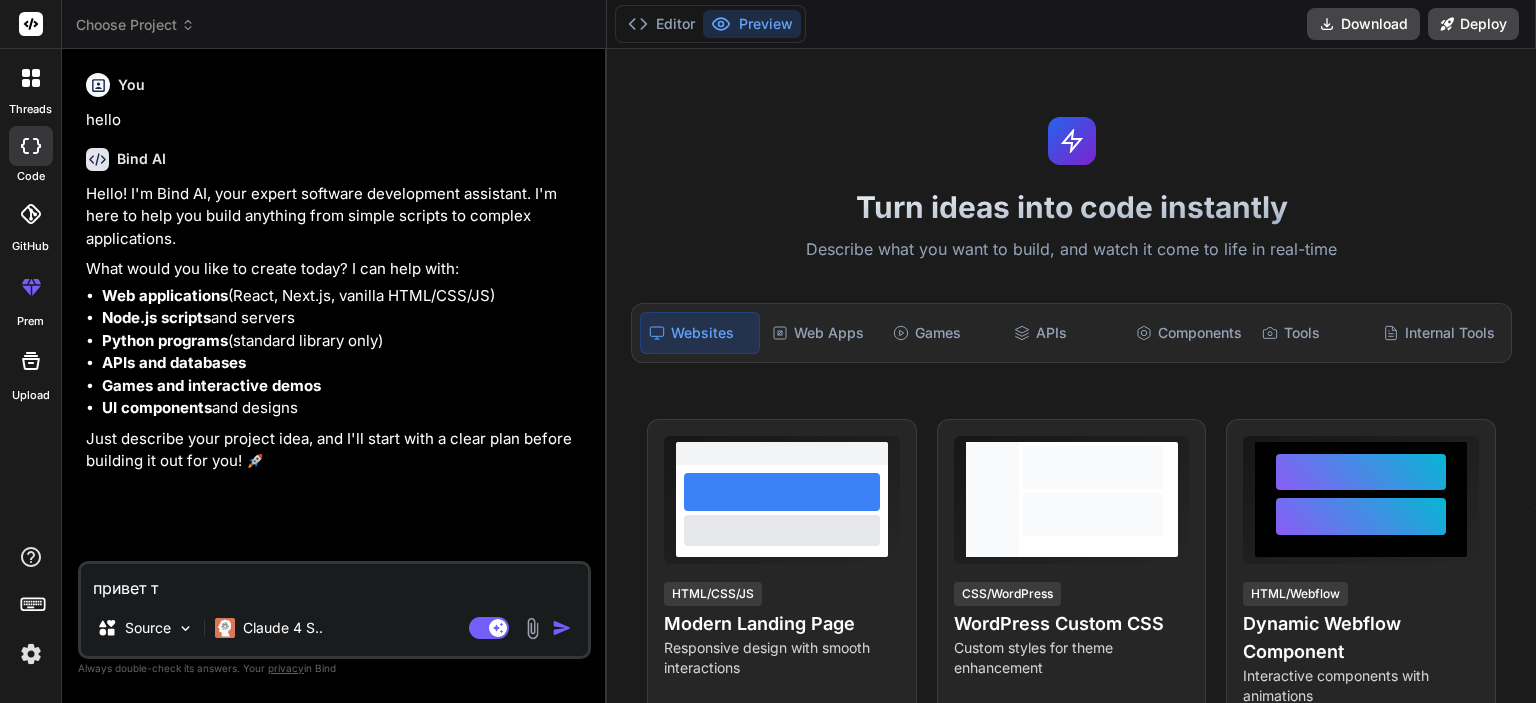 type on "привет ты" 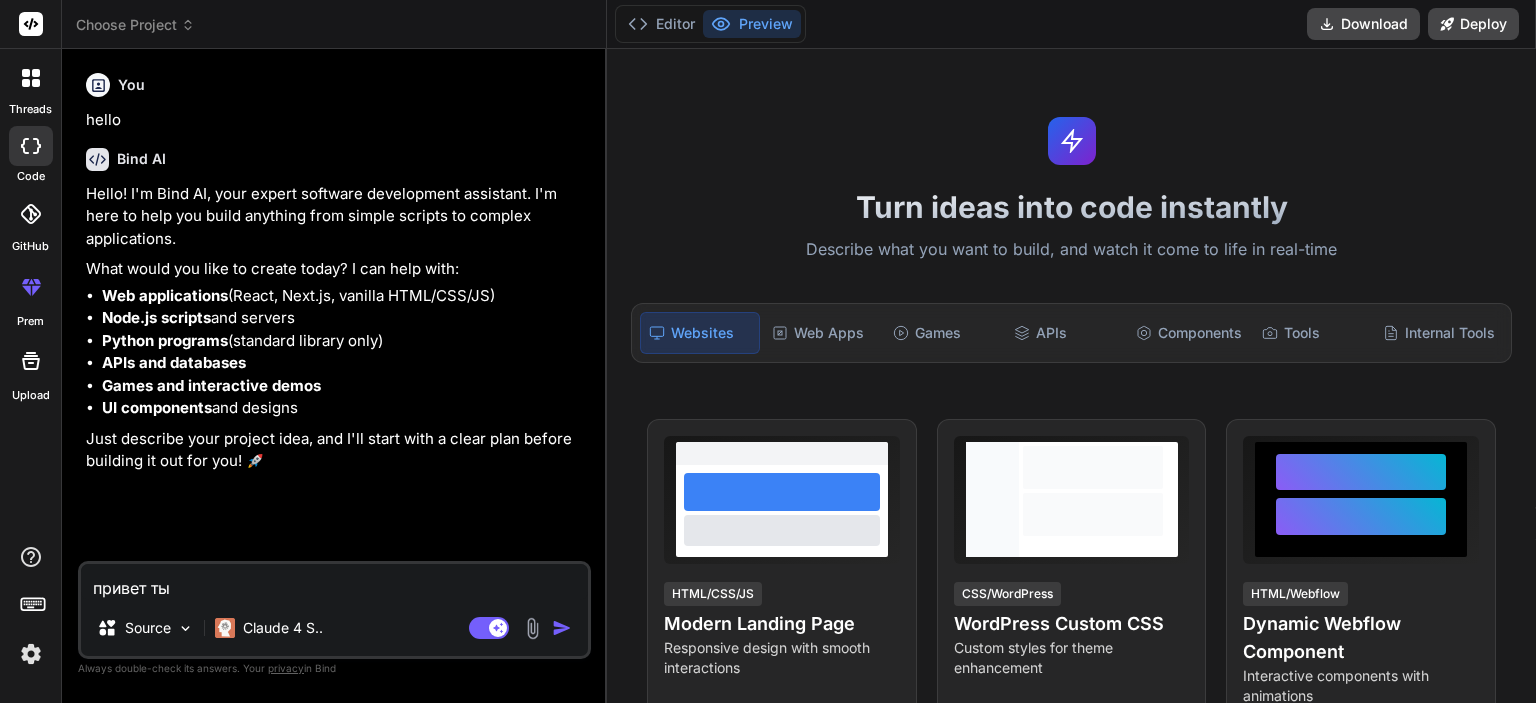 type on "привет ты" 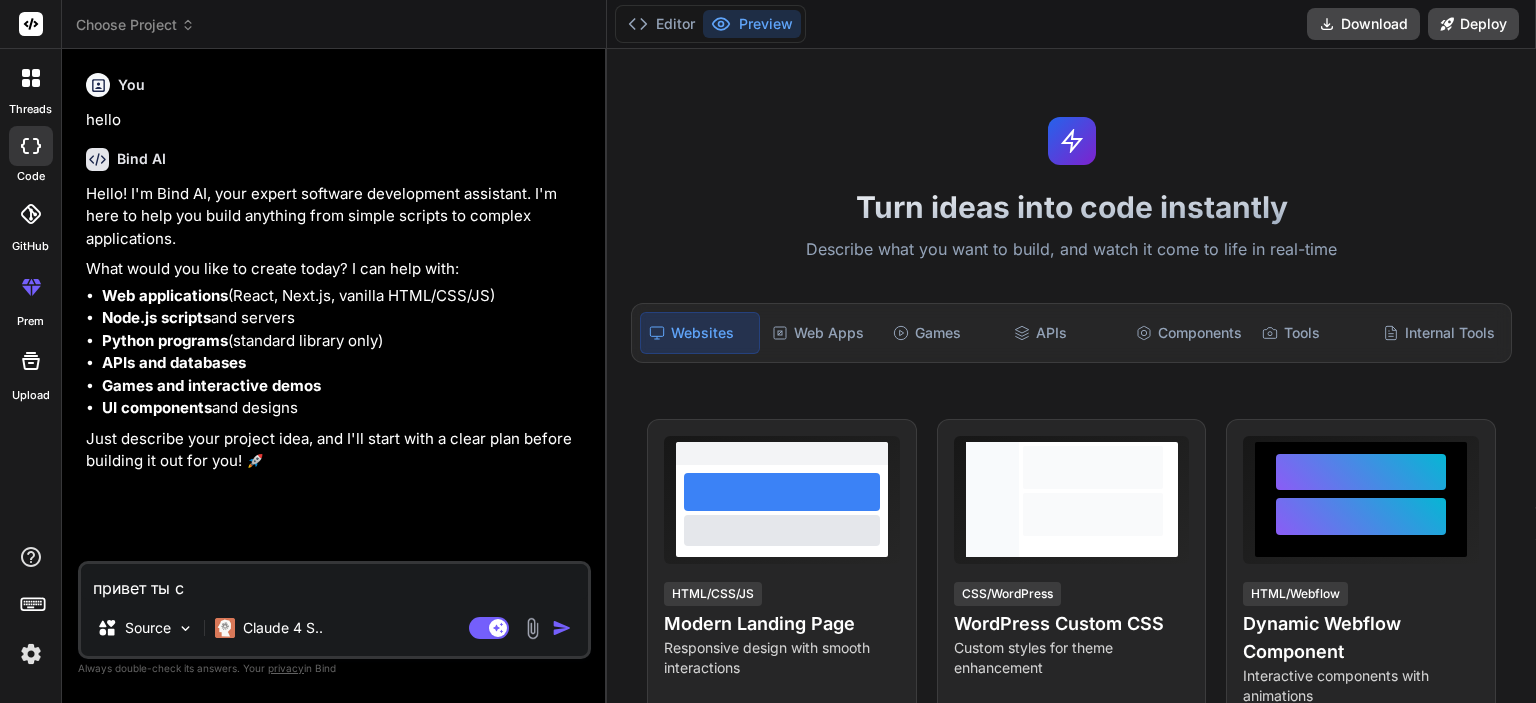 type on "привет ты см" 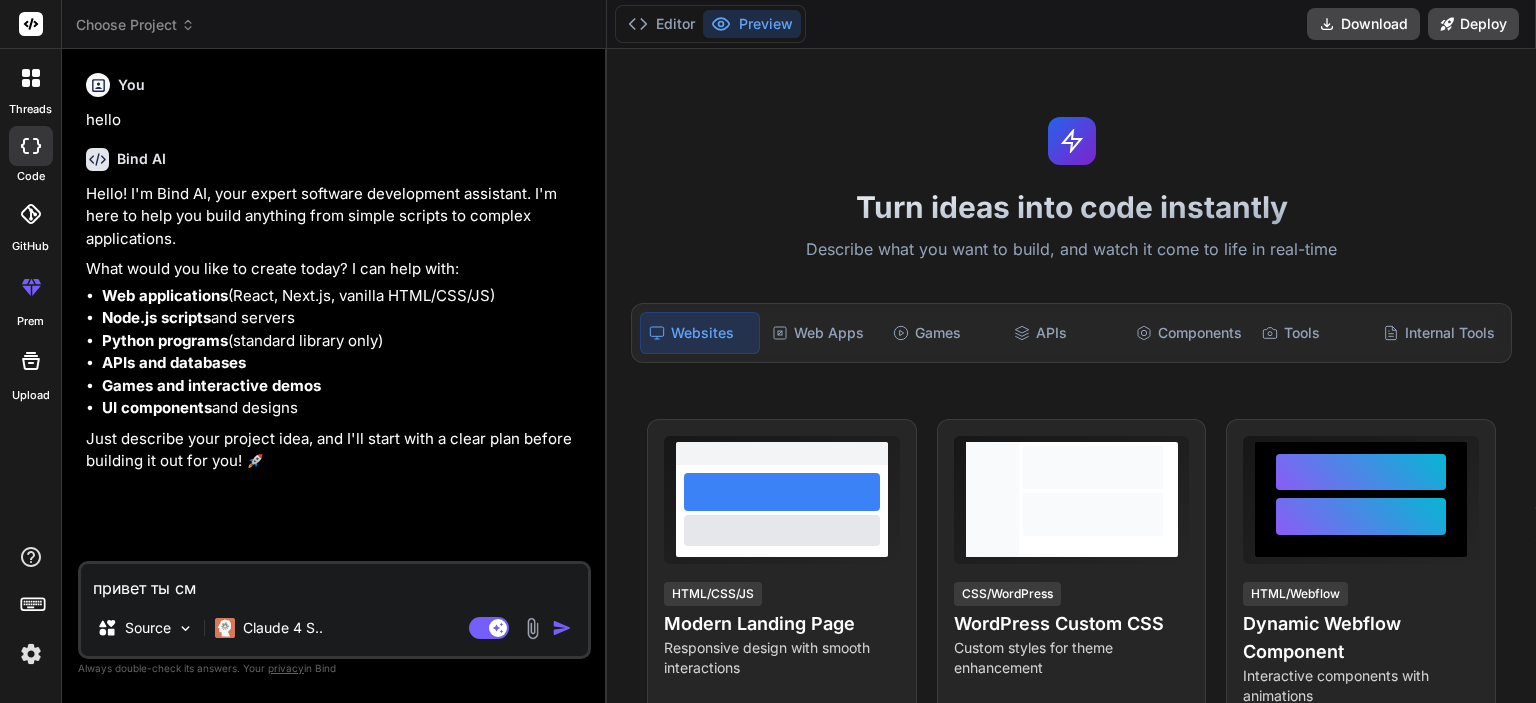 type on "привет ты смо" 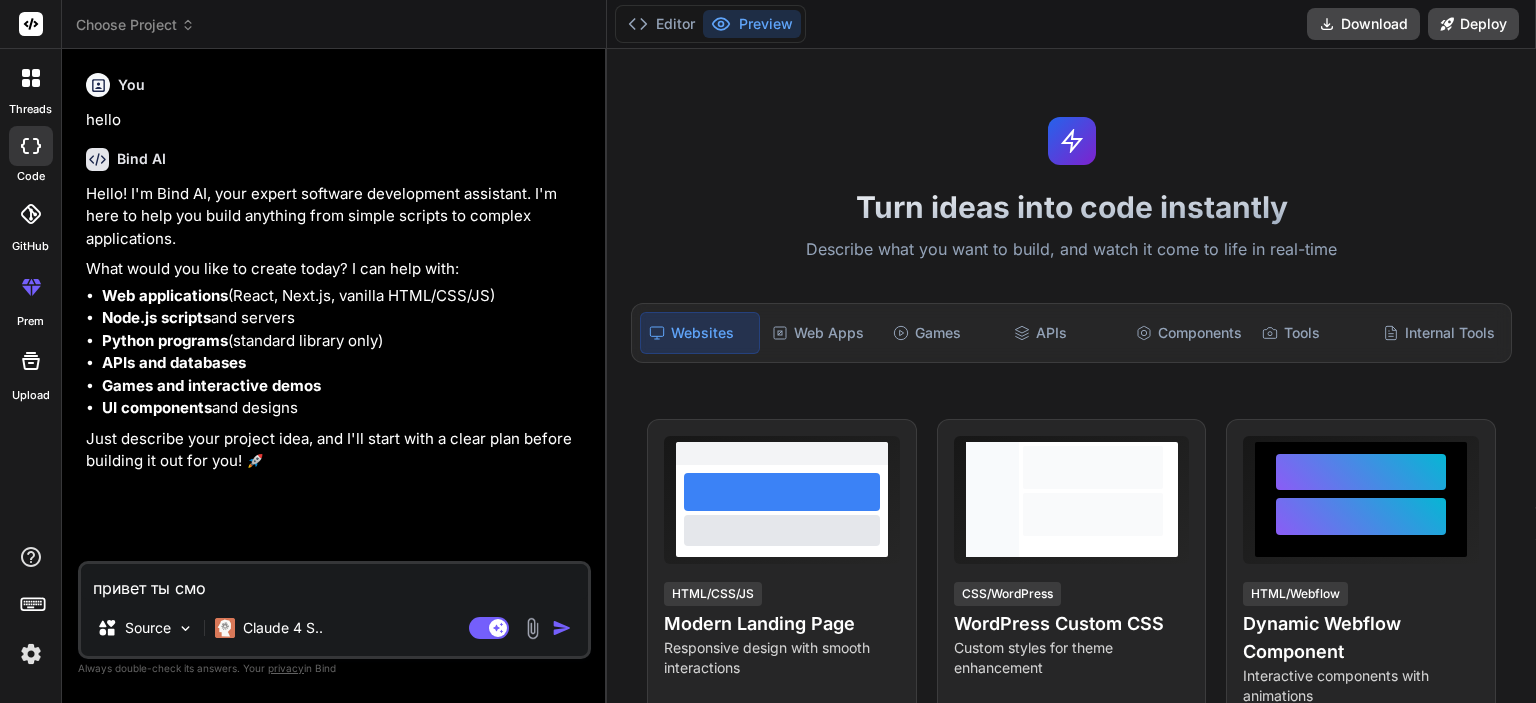 type on "привет ты смож" 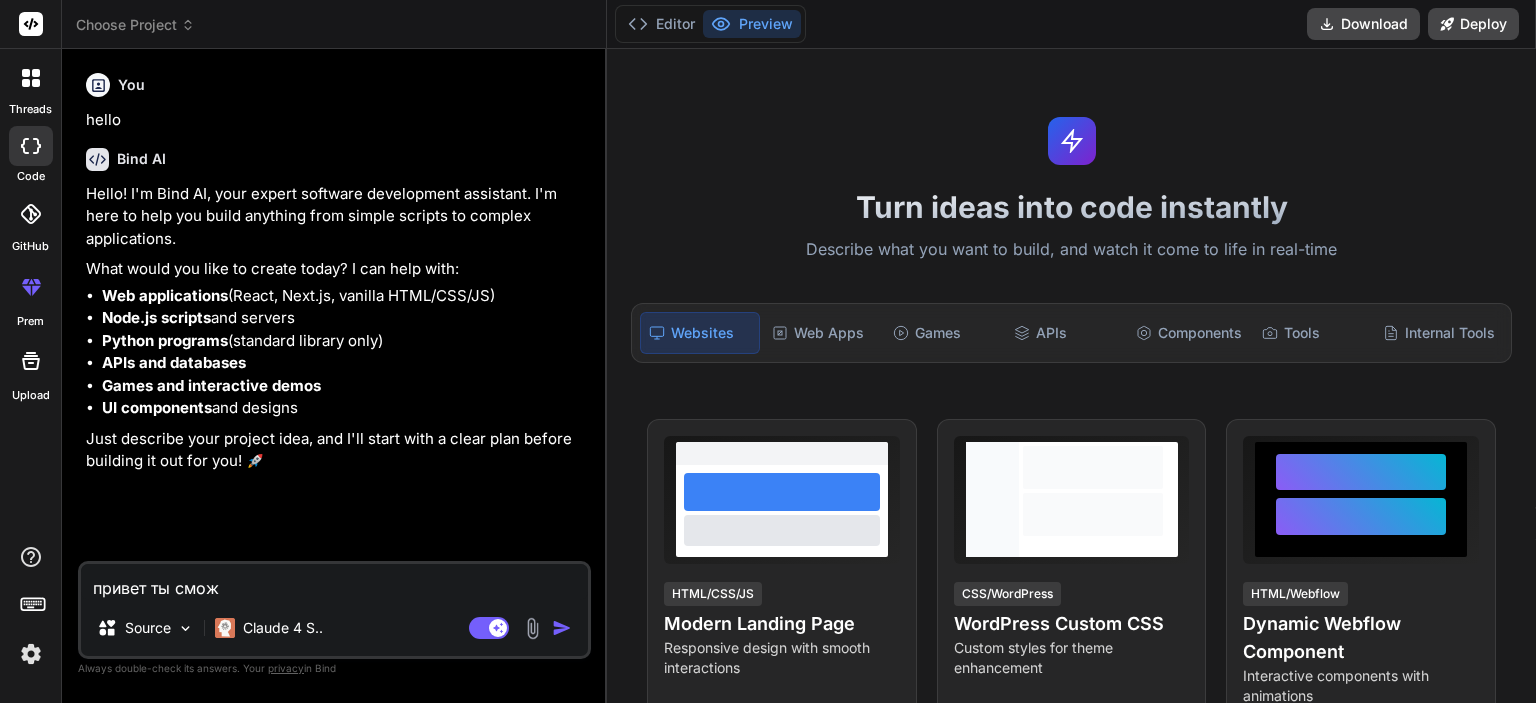 type on "привет ты сможе" 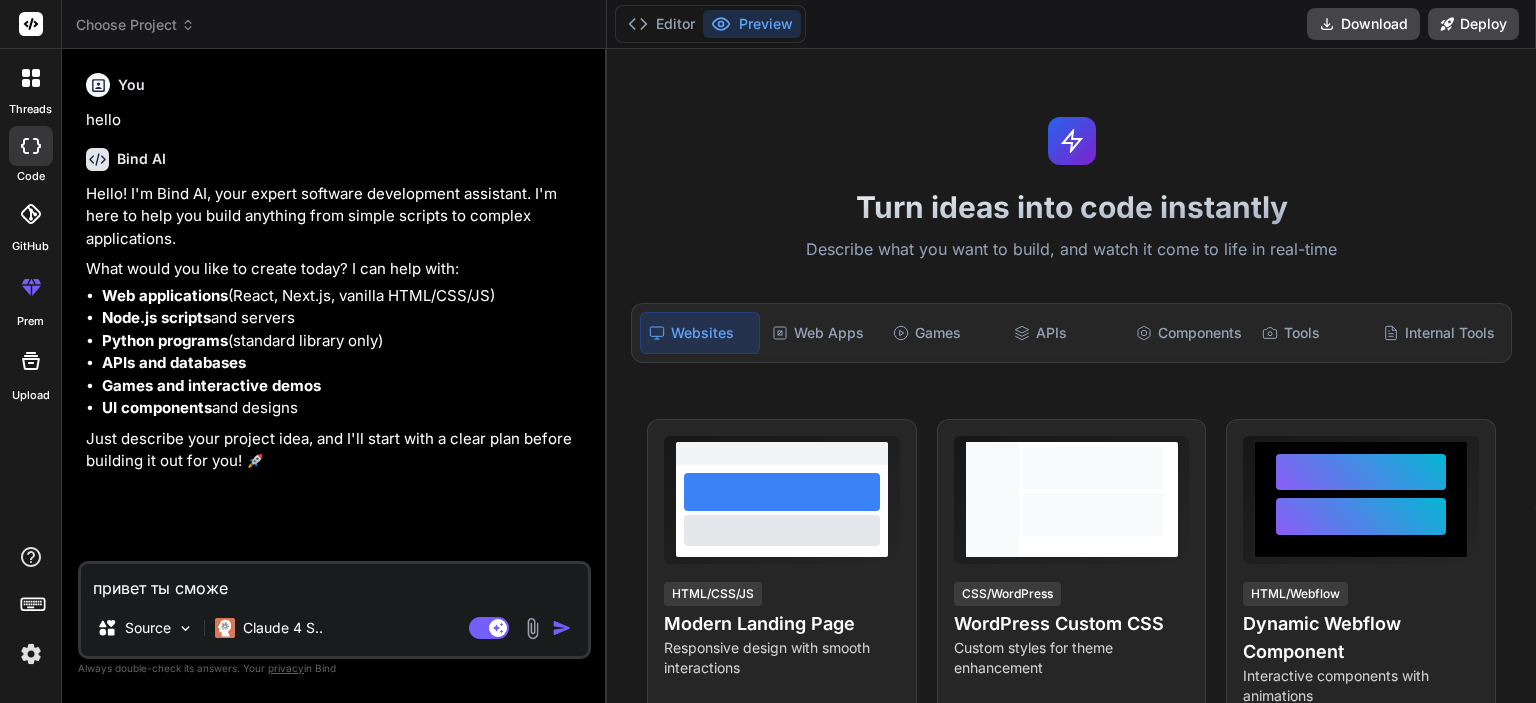 type on "привет ты сможеш" 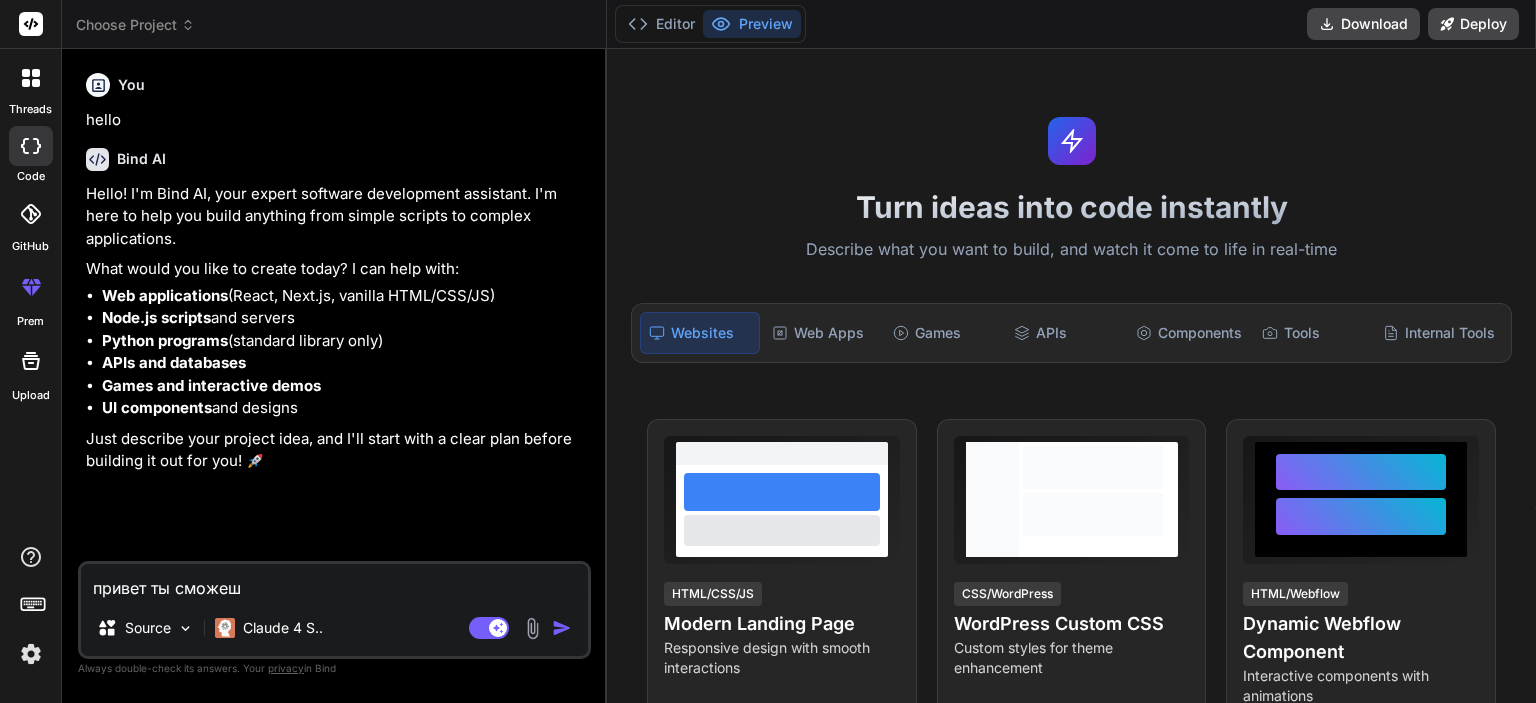 type on "привет ты сможешь" 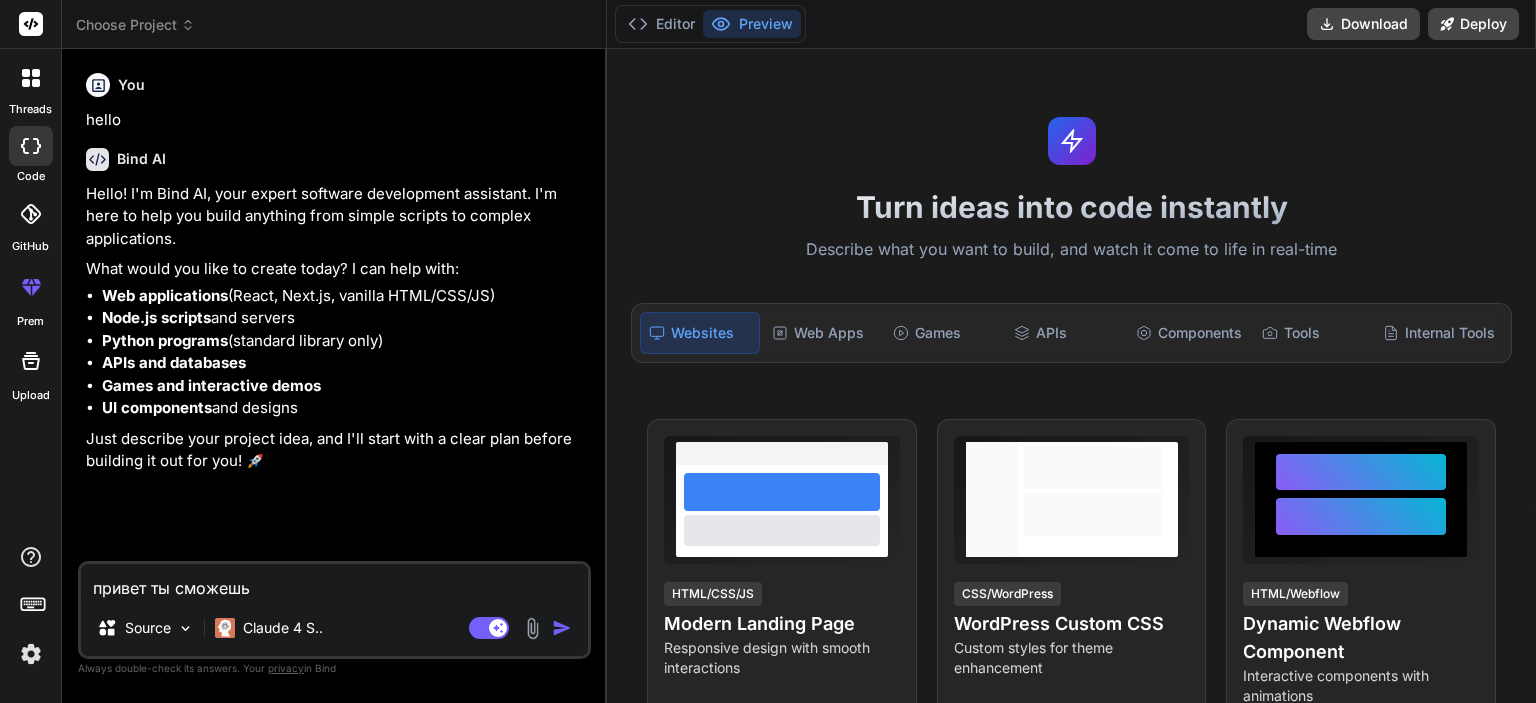 type on "привет ты сможешь" 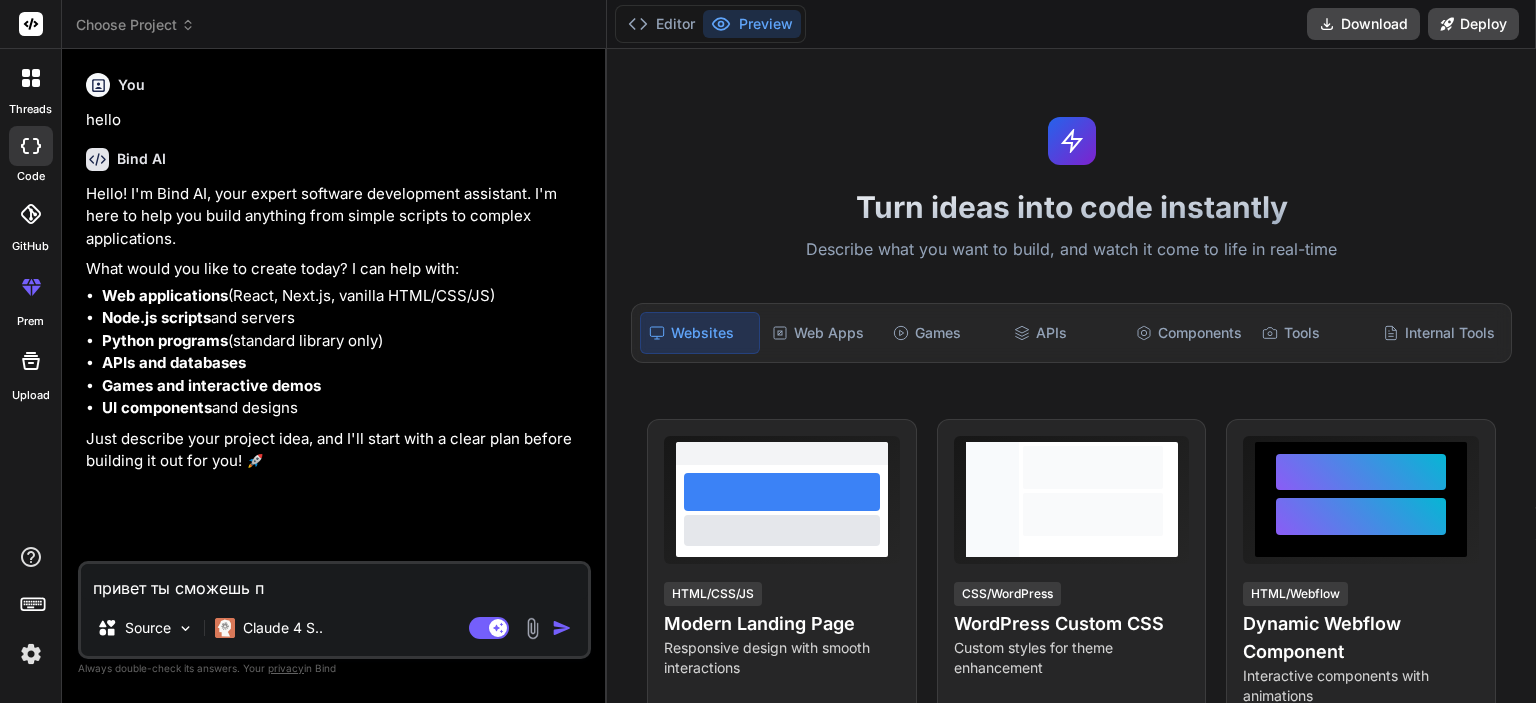 type on "x" 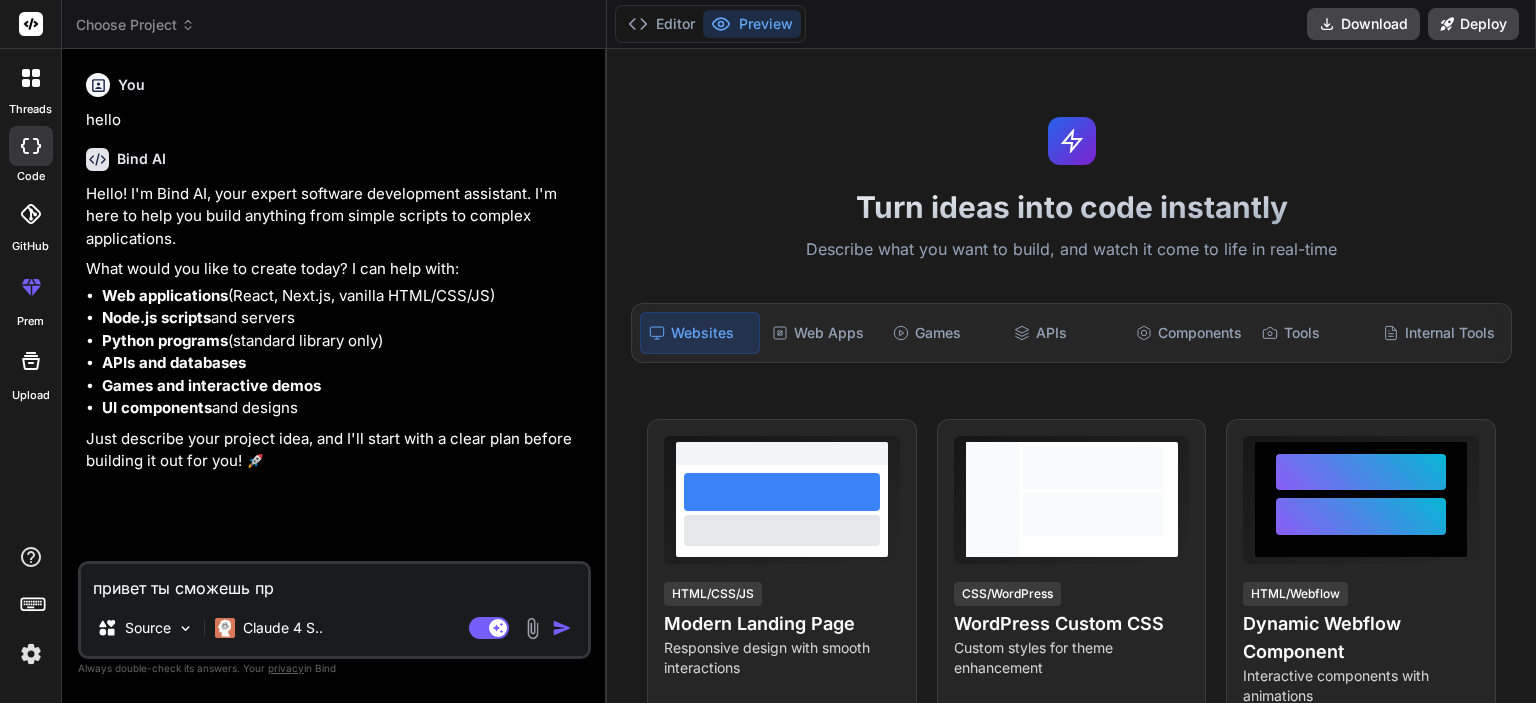 type on "привет ты сможешь про" 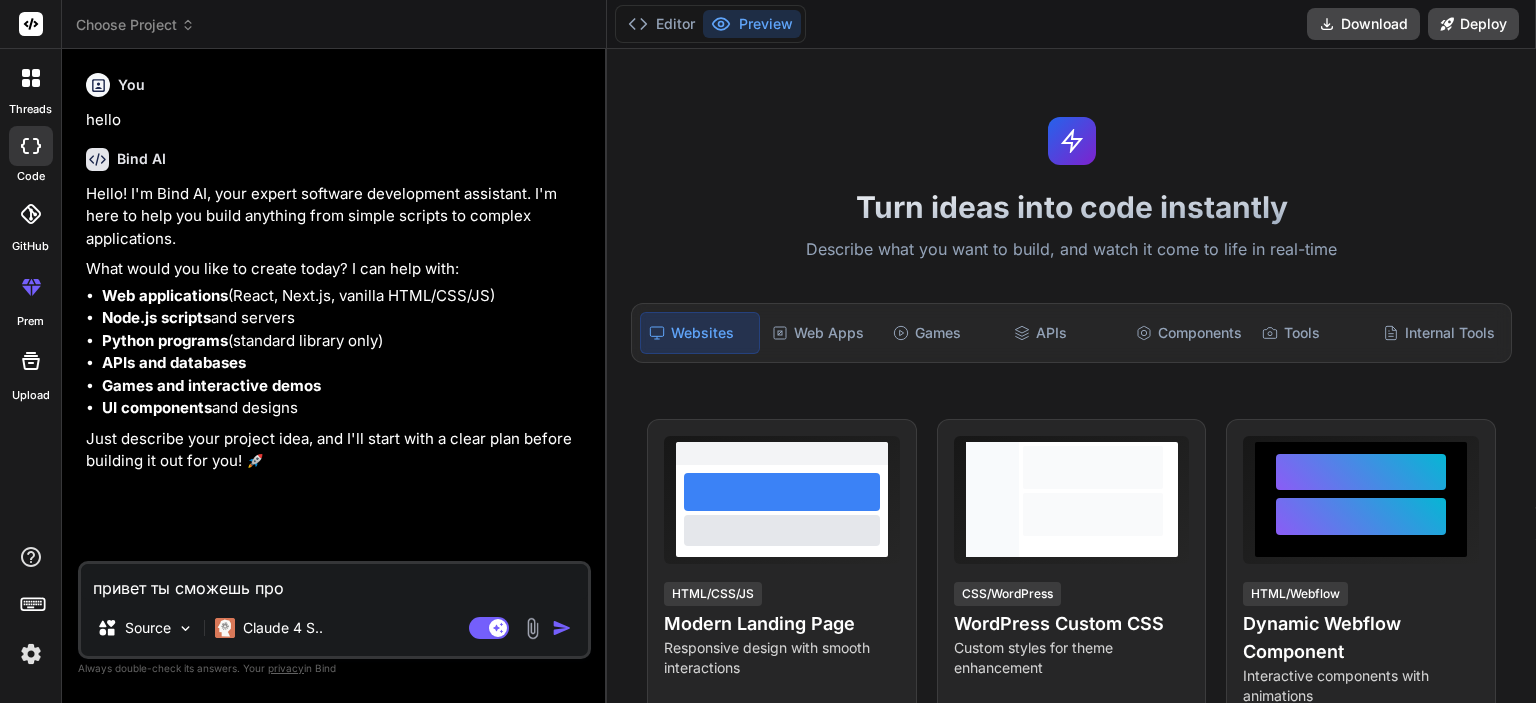 type on "привет ты сможешь пров" 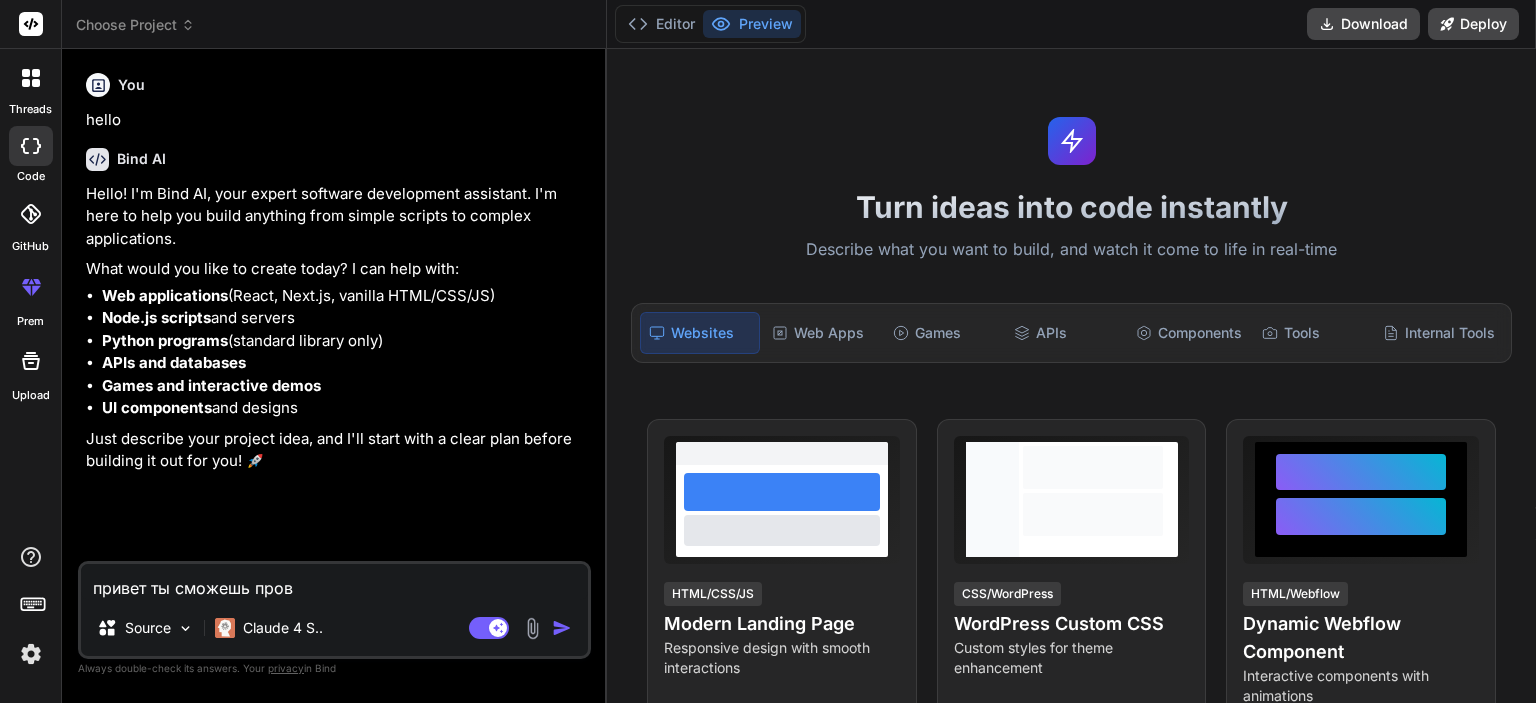 type on "привет ты сможешь прове" 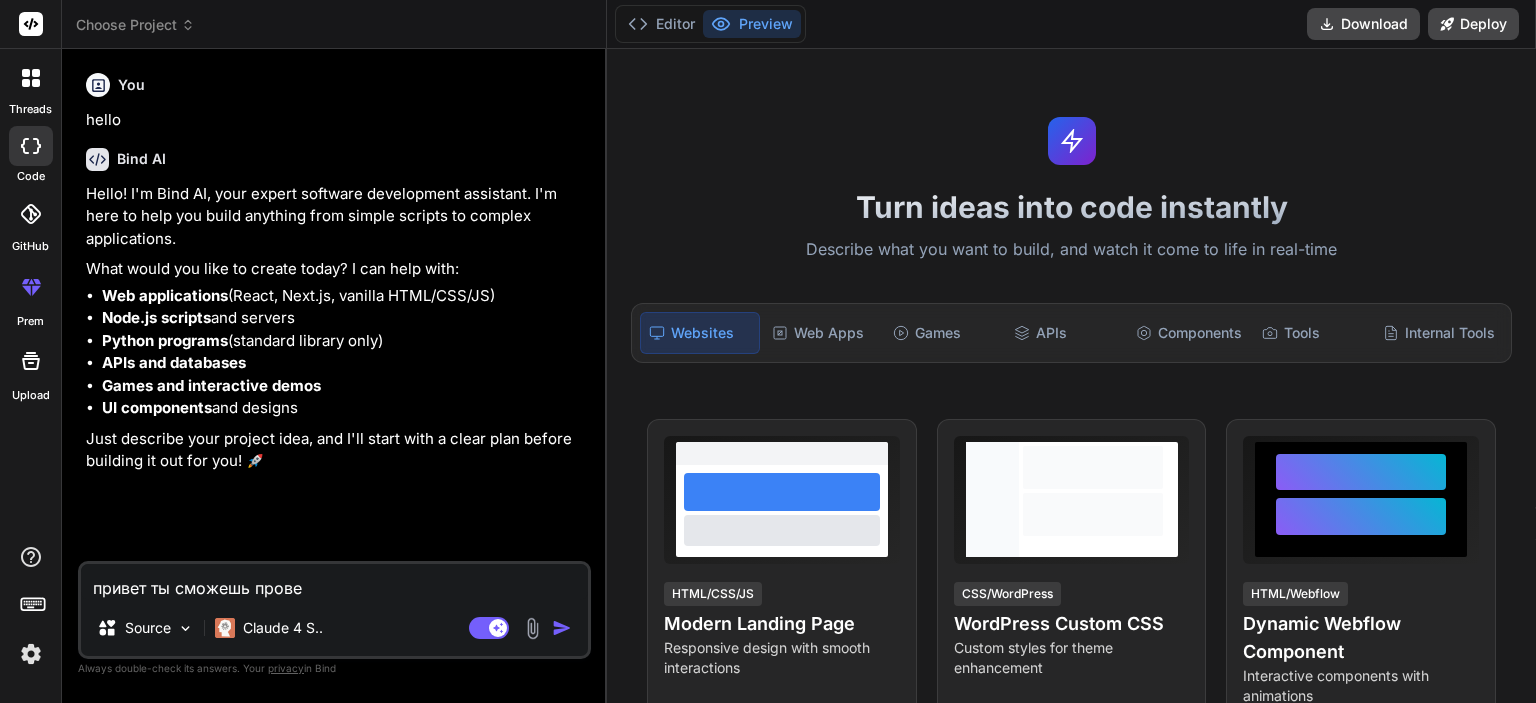 type on "привет ты сможешь провер" 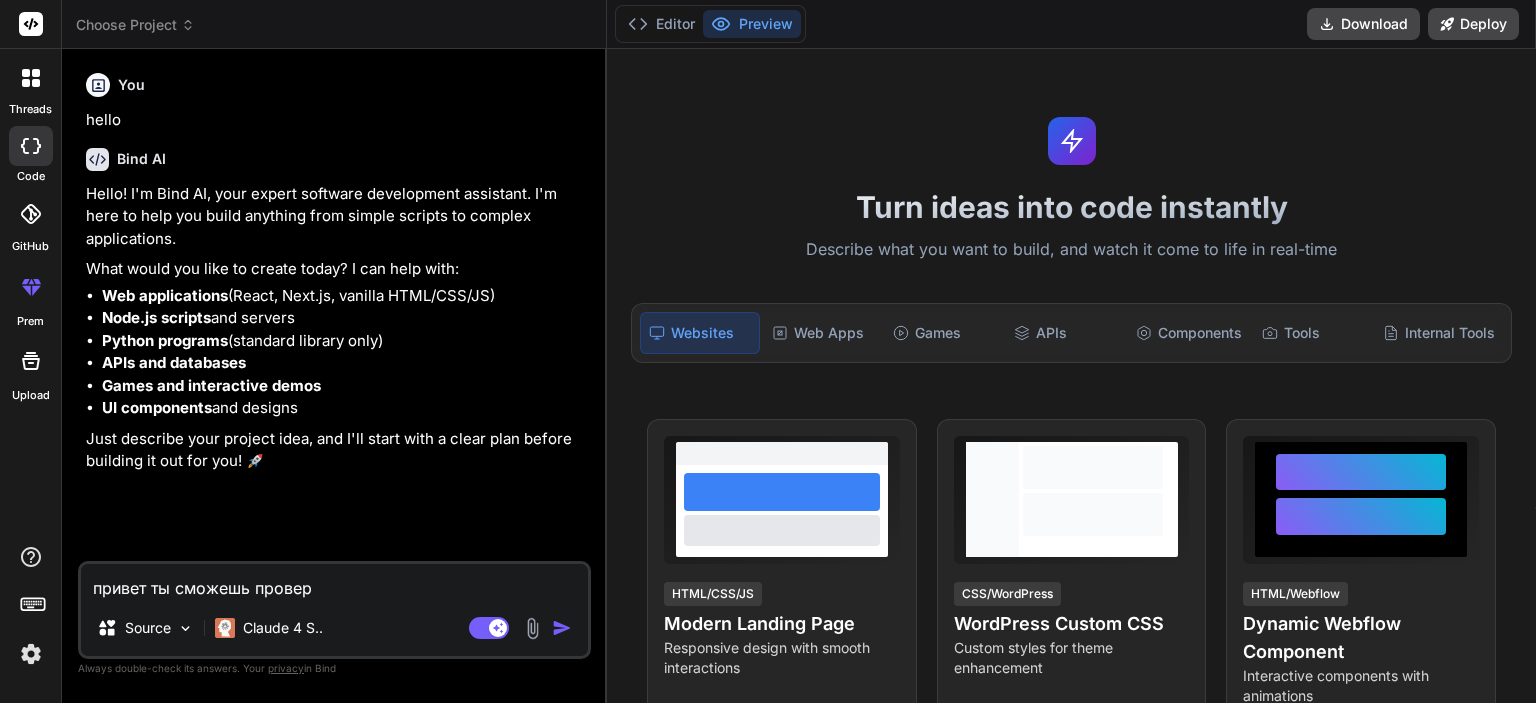 type on "привет ты сможешь провери" 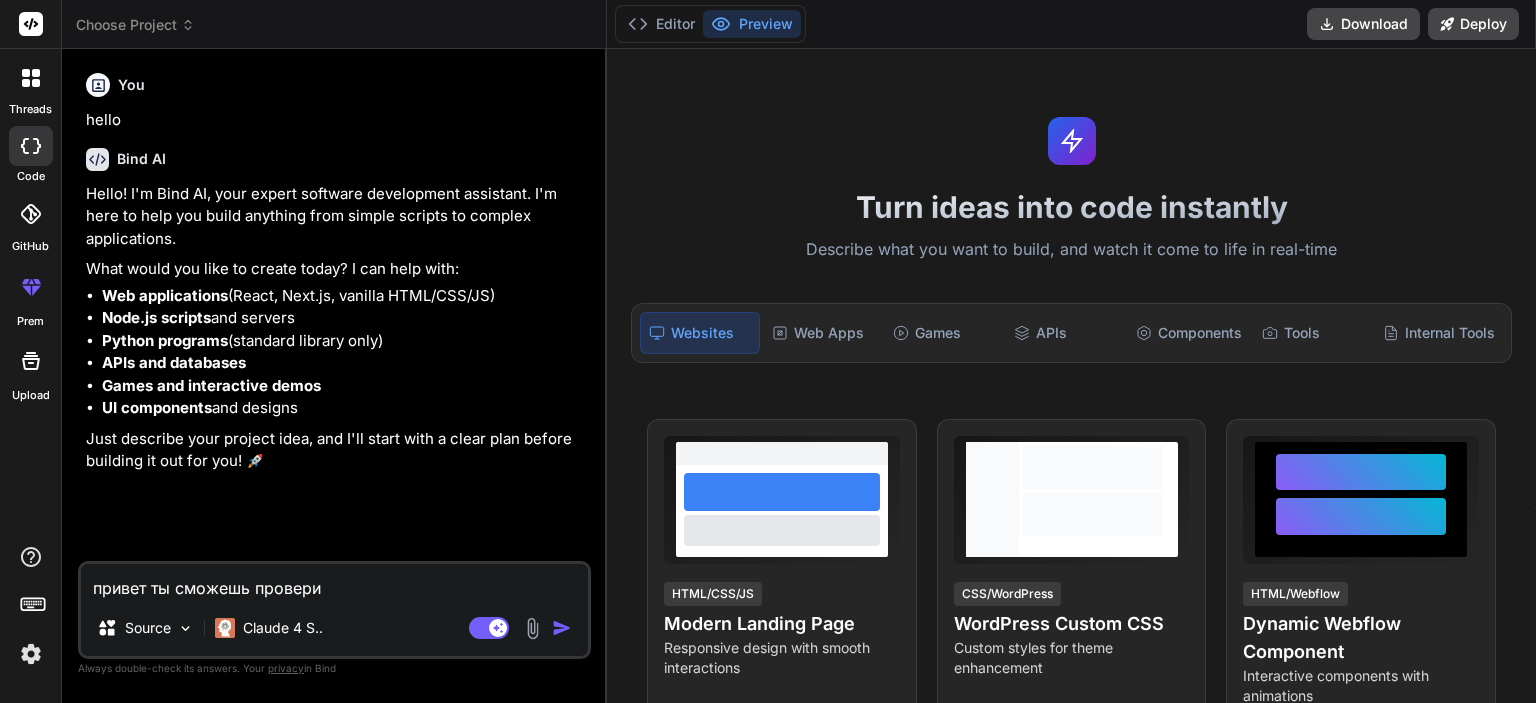 type on "привет ты сможешь проверит" 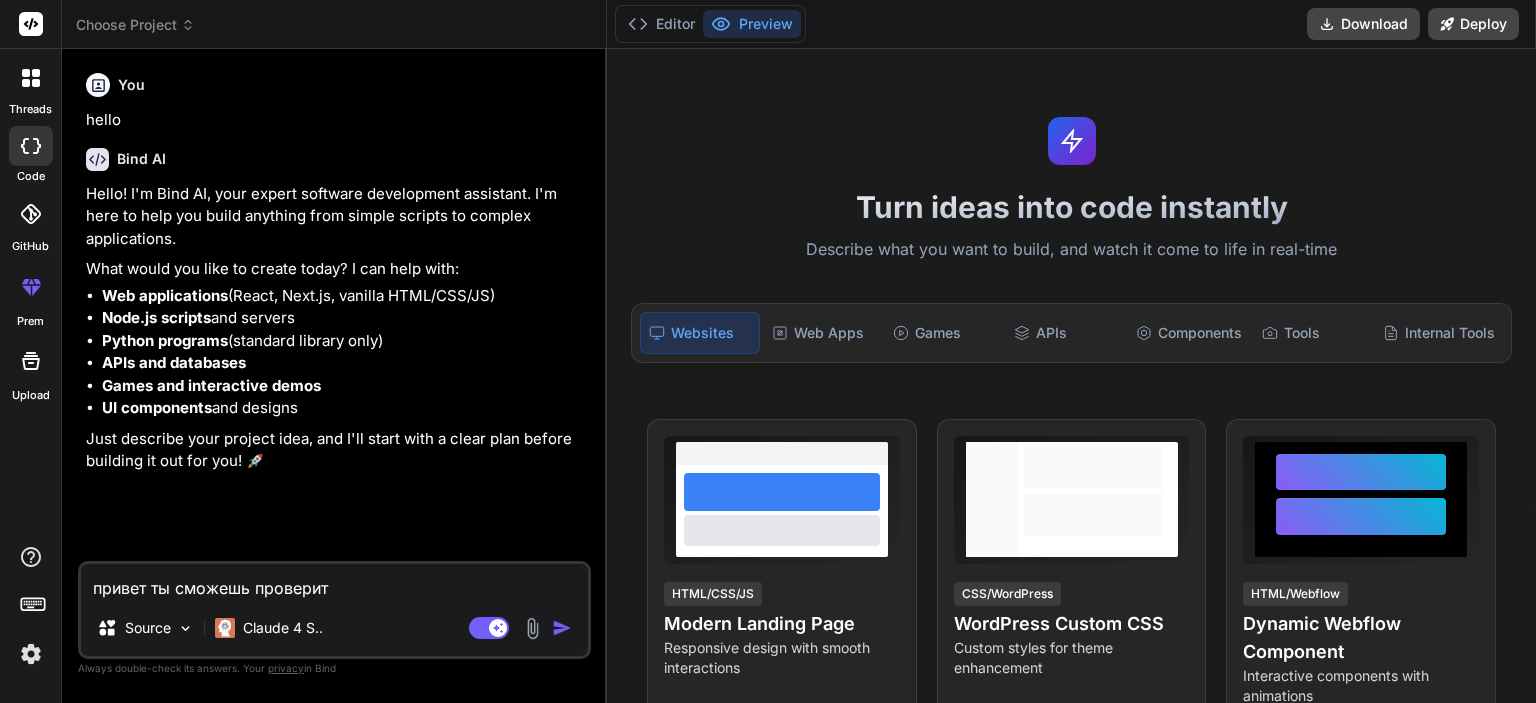 type on "привет ты сможешь проверить" 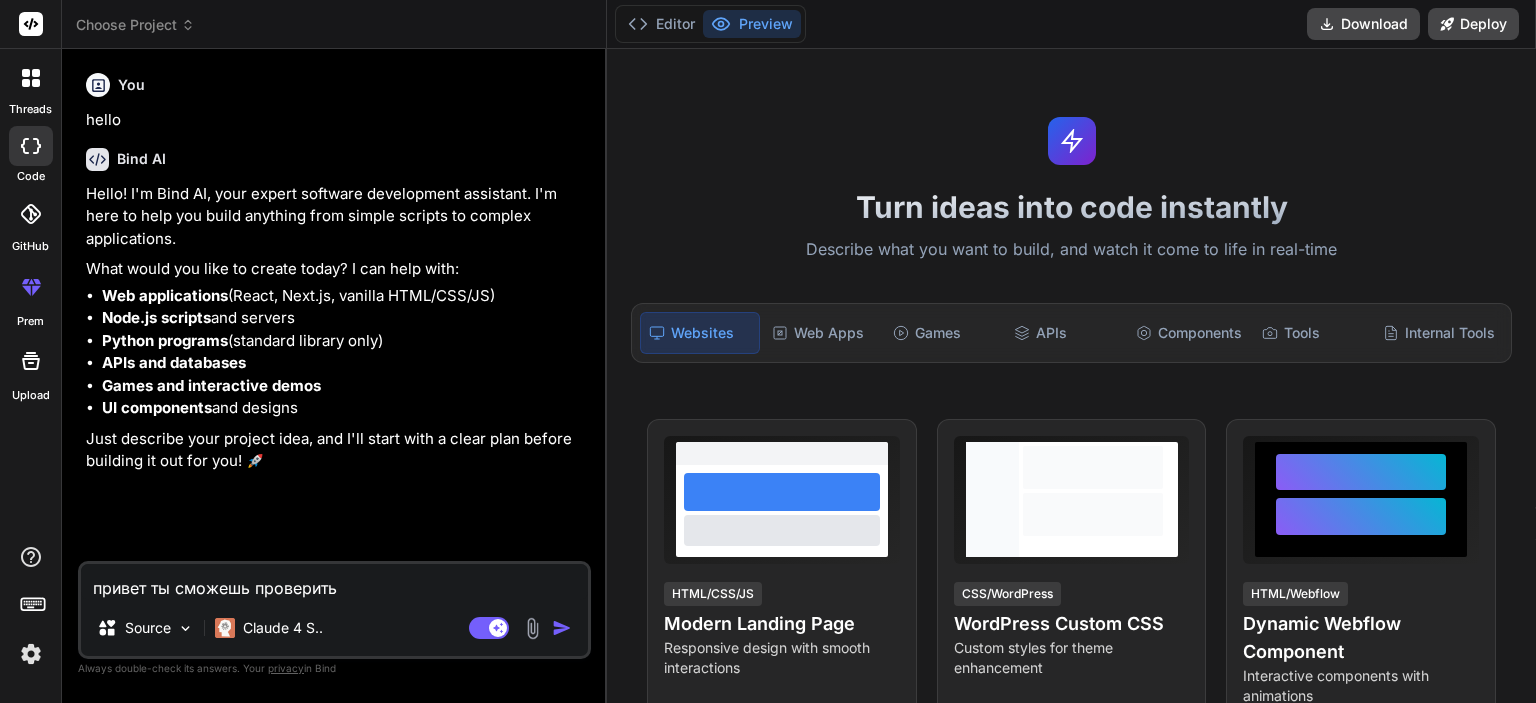 type on "привет ты сможешь проверить" 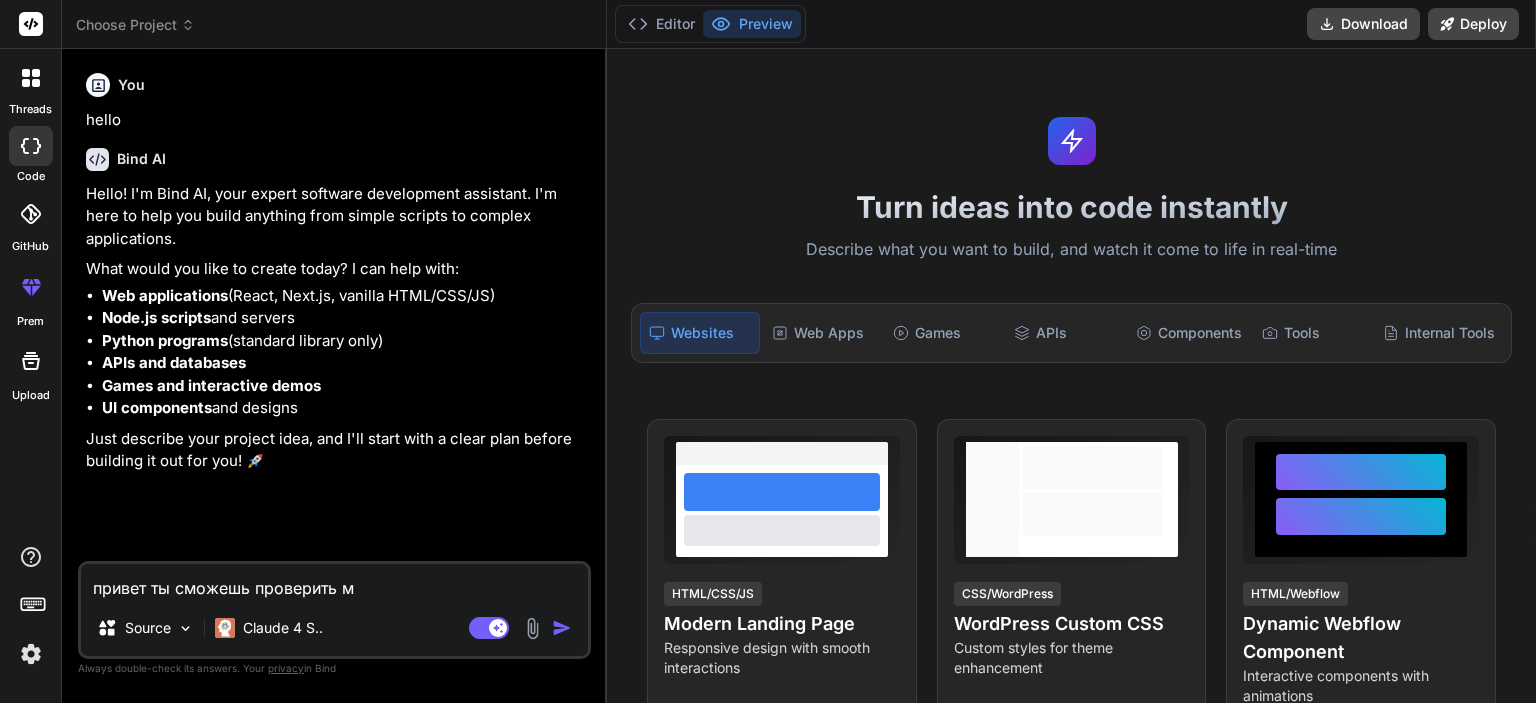 type on "привет ты сможешь проверить мо" 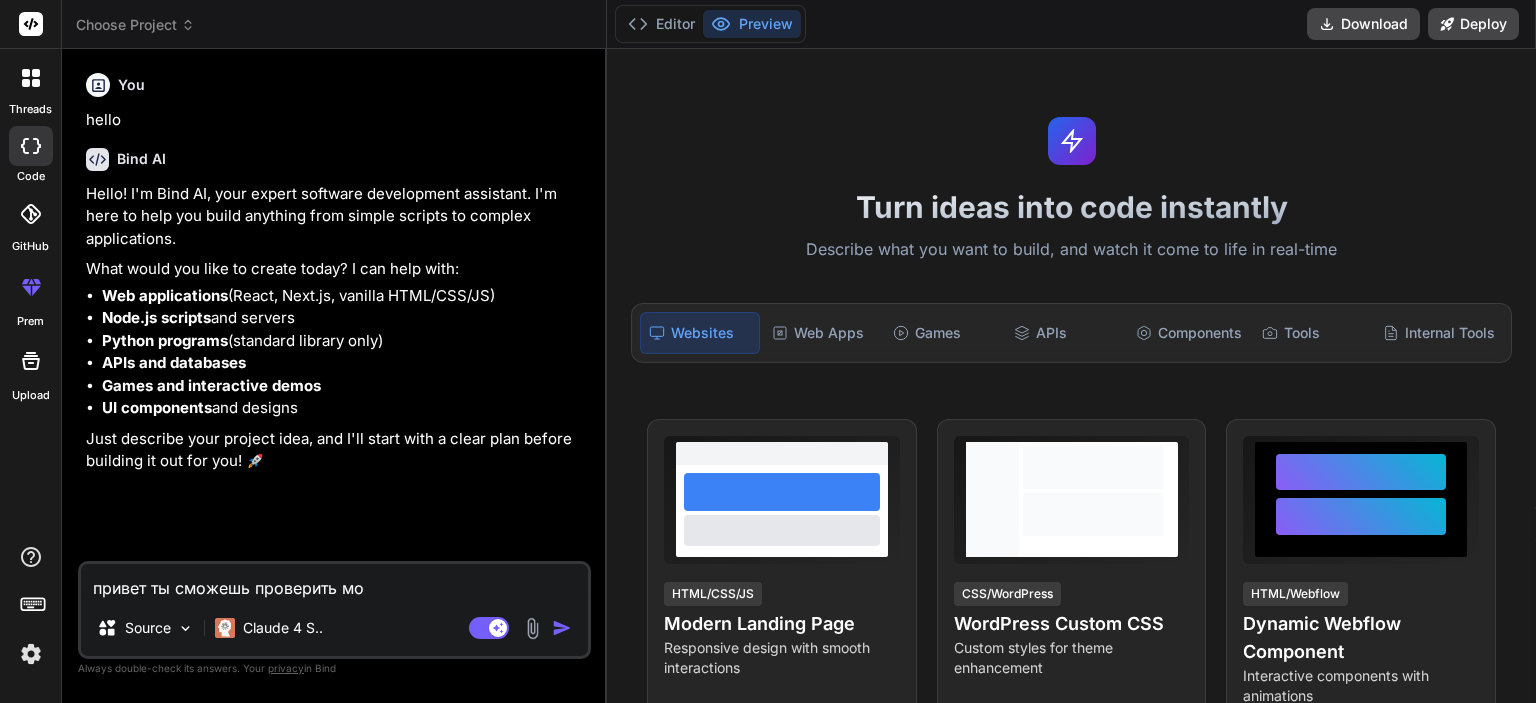 type on "привет ты сможешь проверить мой" 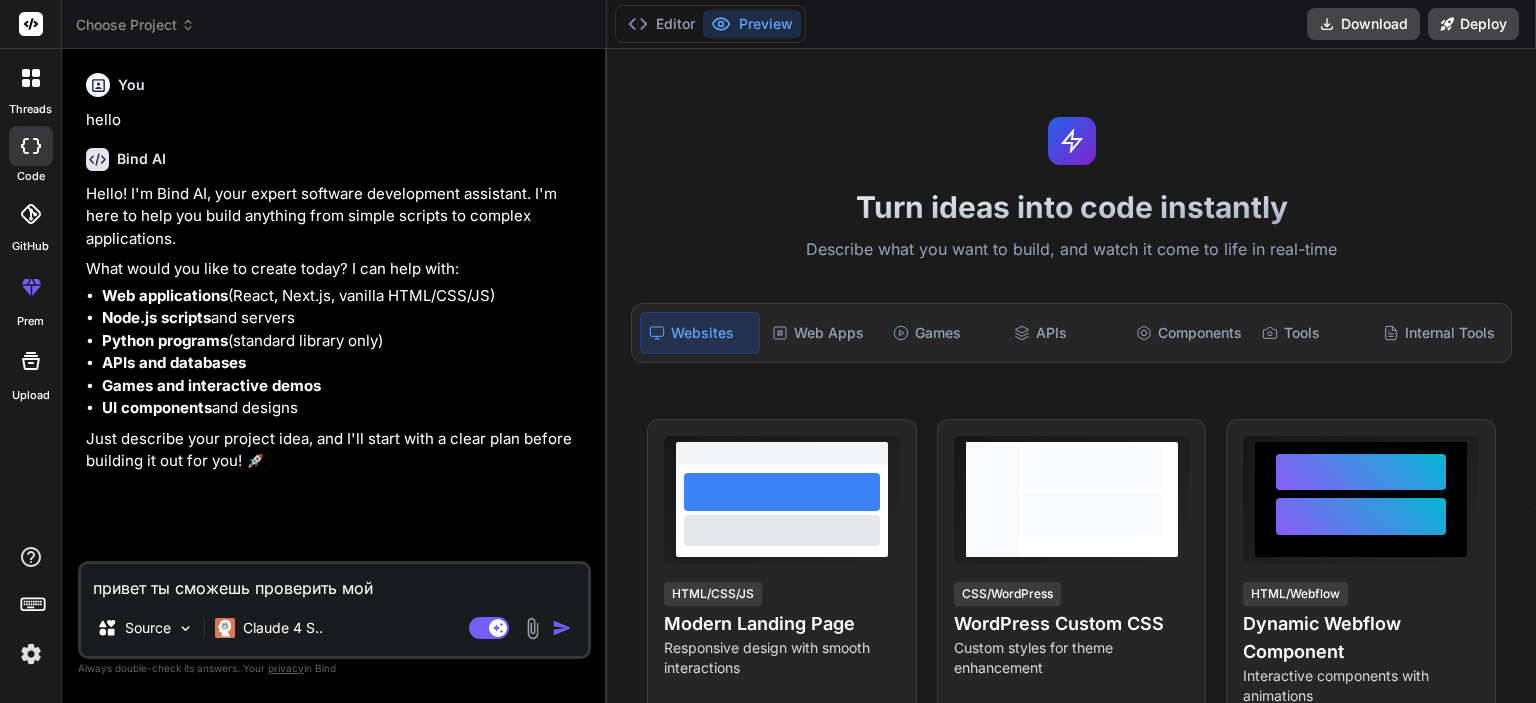 type on "привет ты сможешь проверить мой" 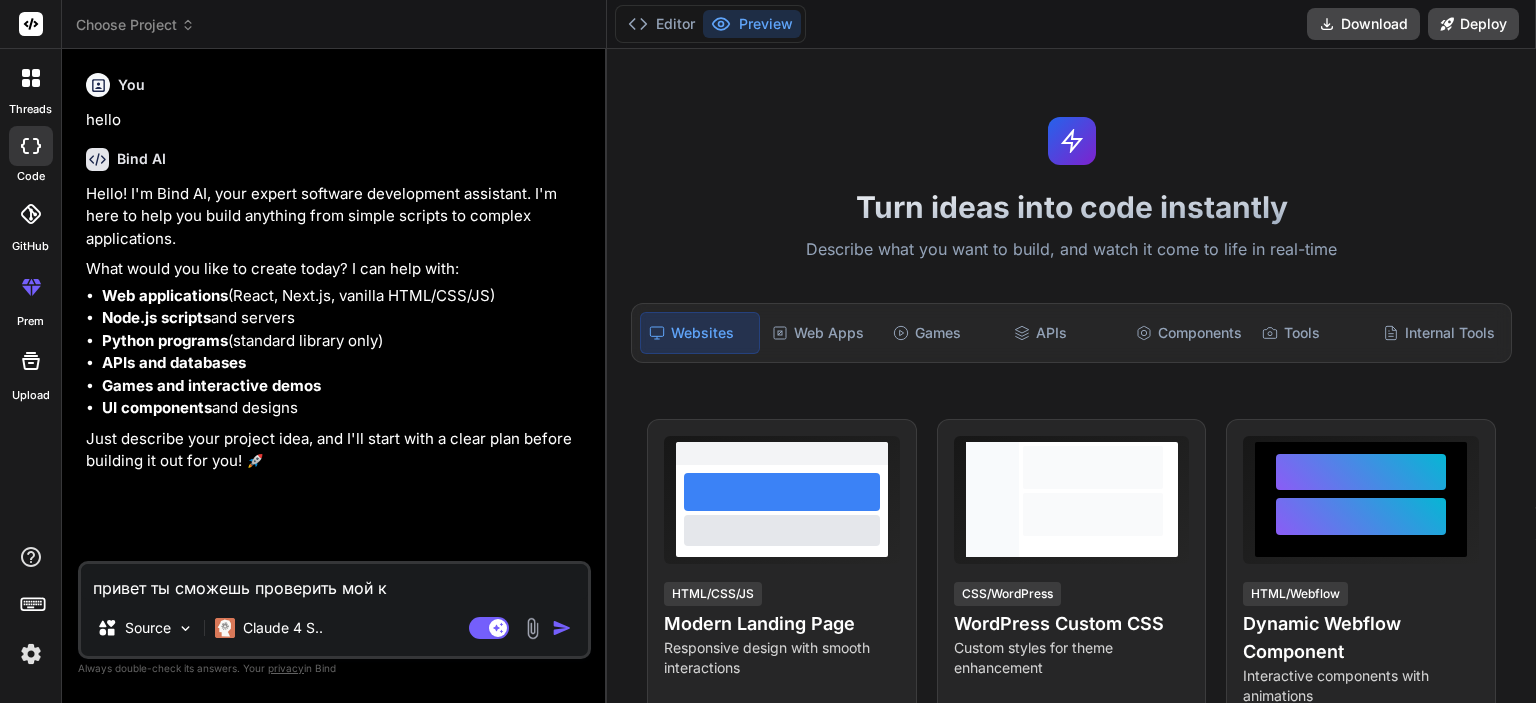 type on "привет ты сможешь проверить мой ко" 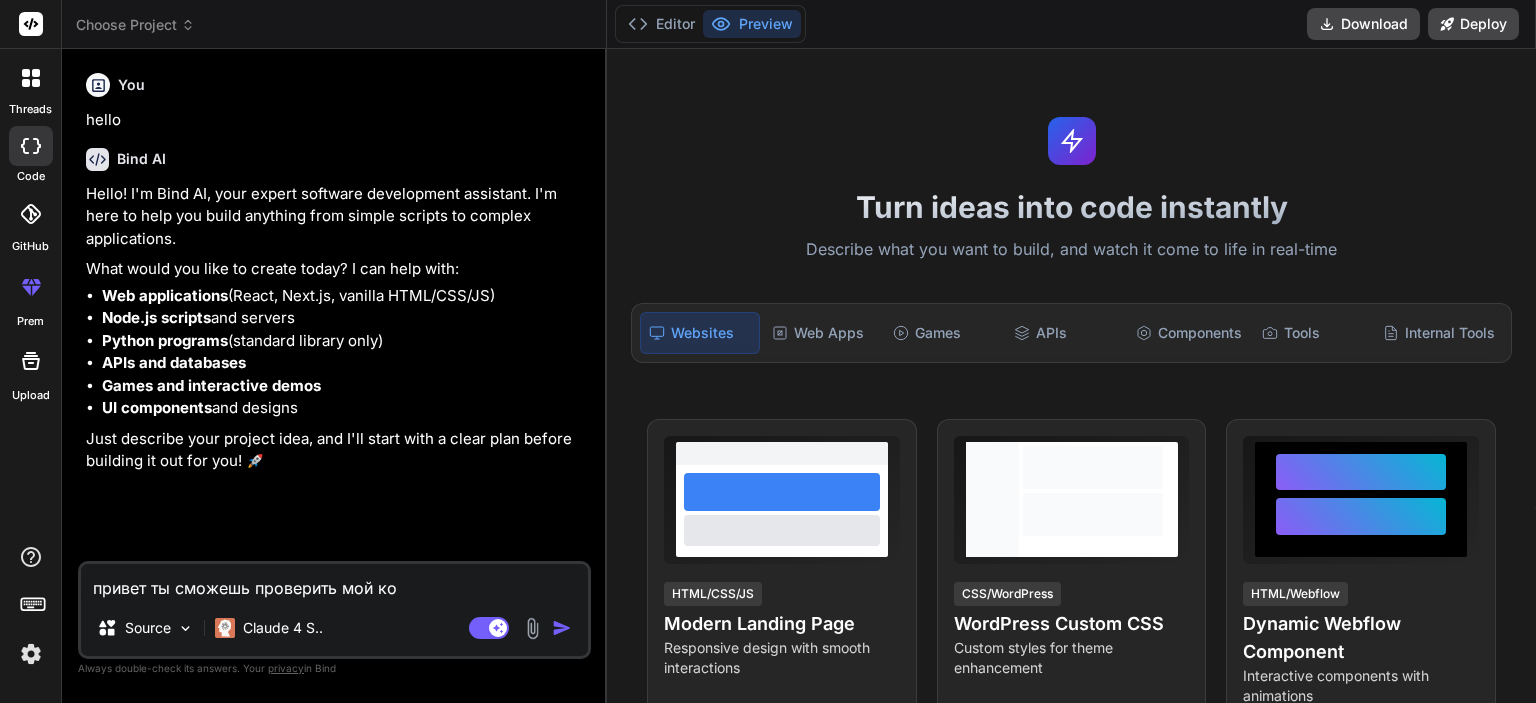 type on "привет ты сможешь проверить мой код" 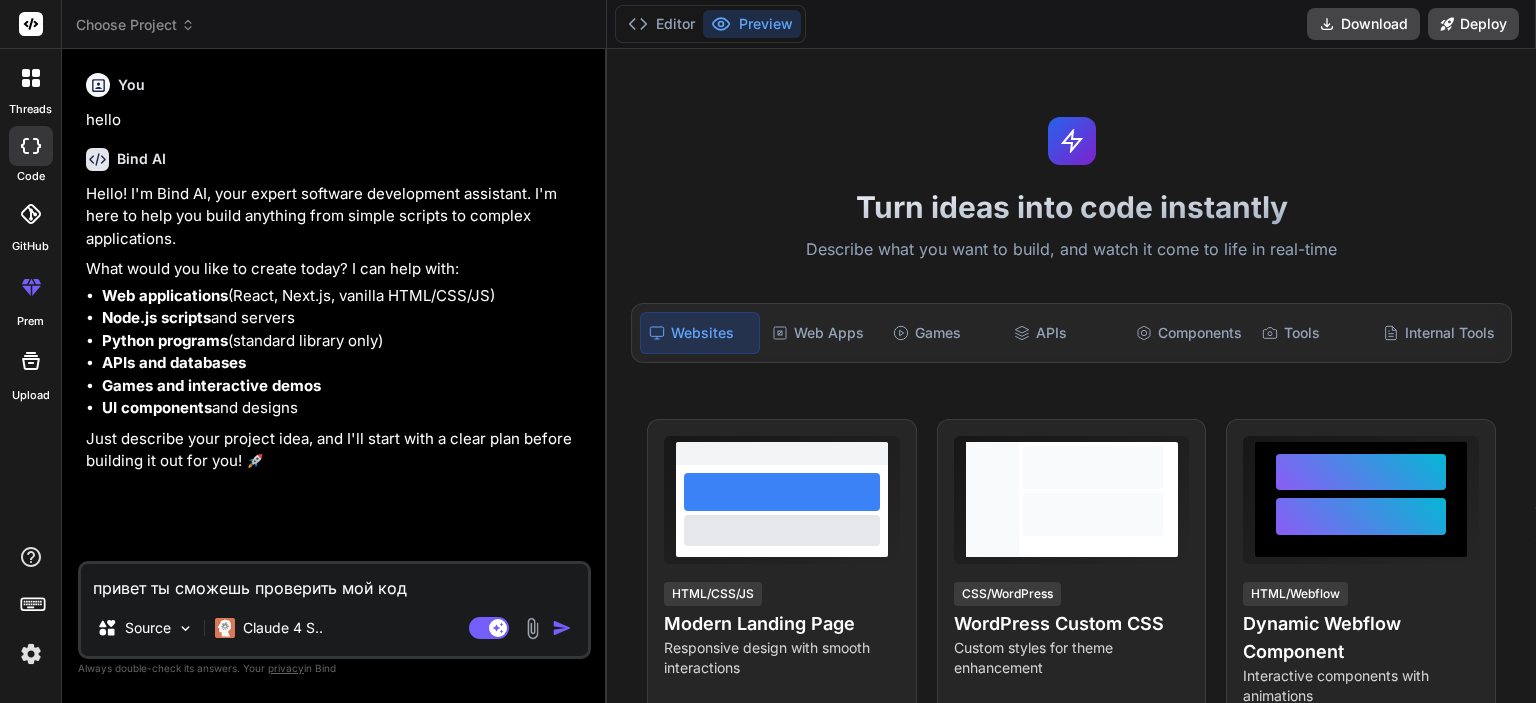 type on "привет ты сможешь проверить мой код" 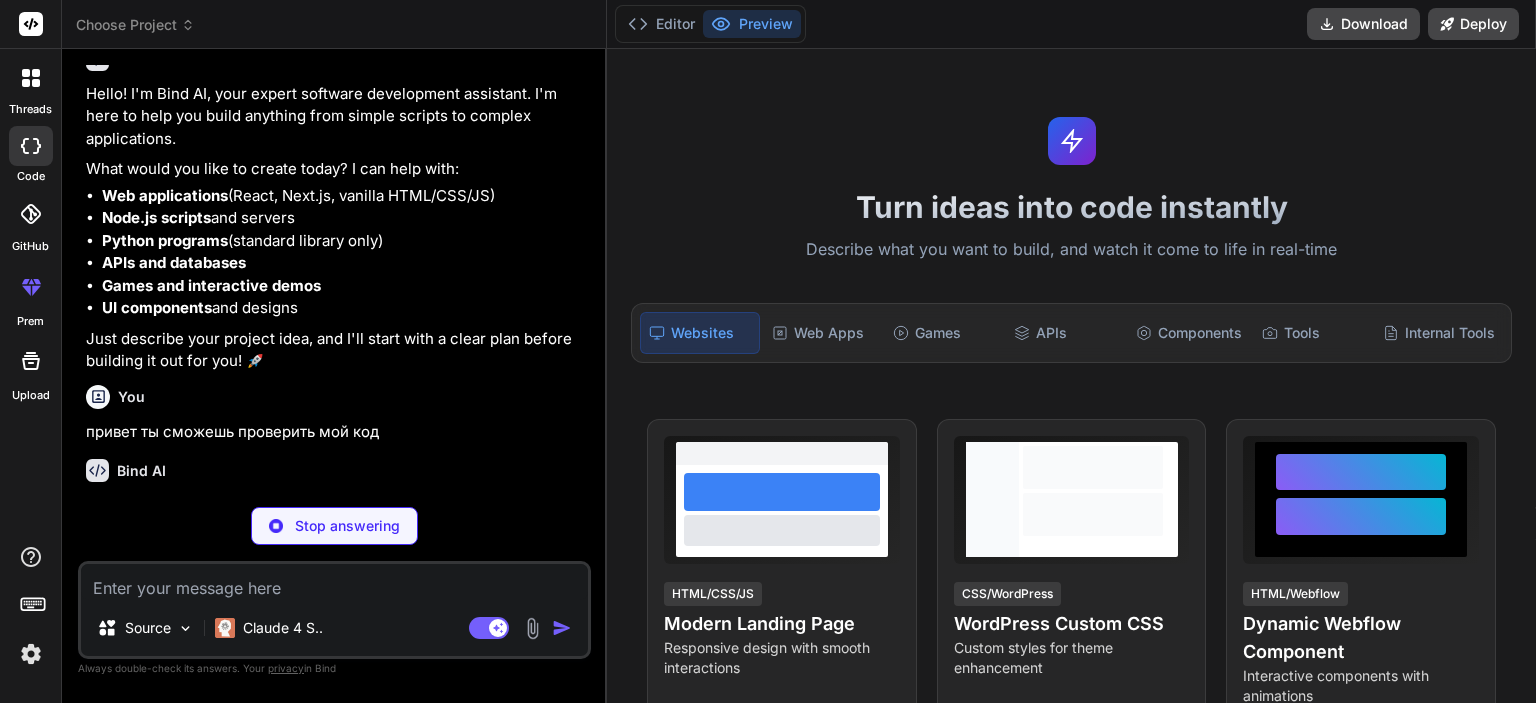 scroll, scrollTop: 121, scrollLeft: 0, axis: vertical 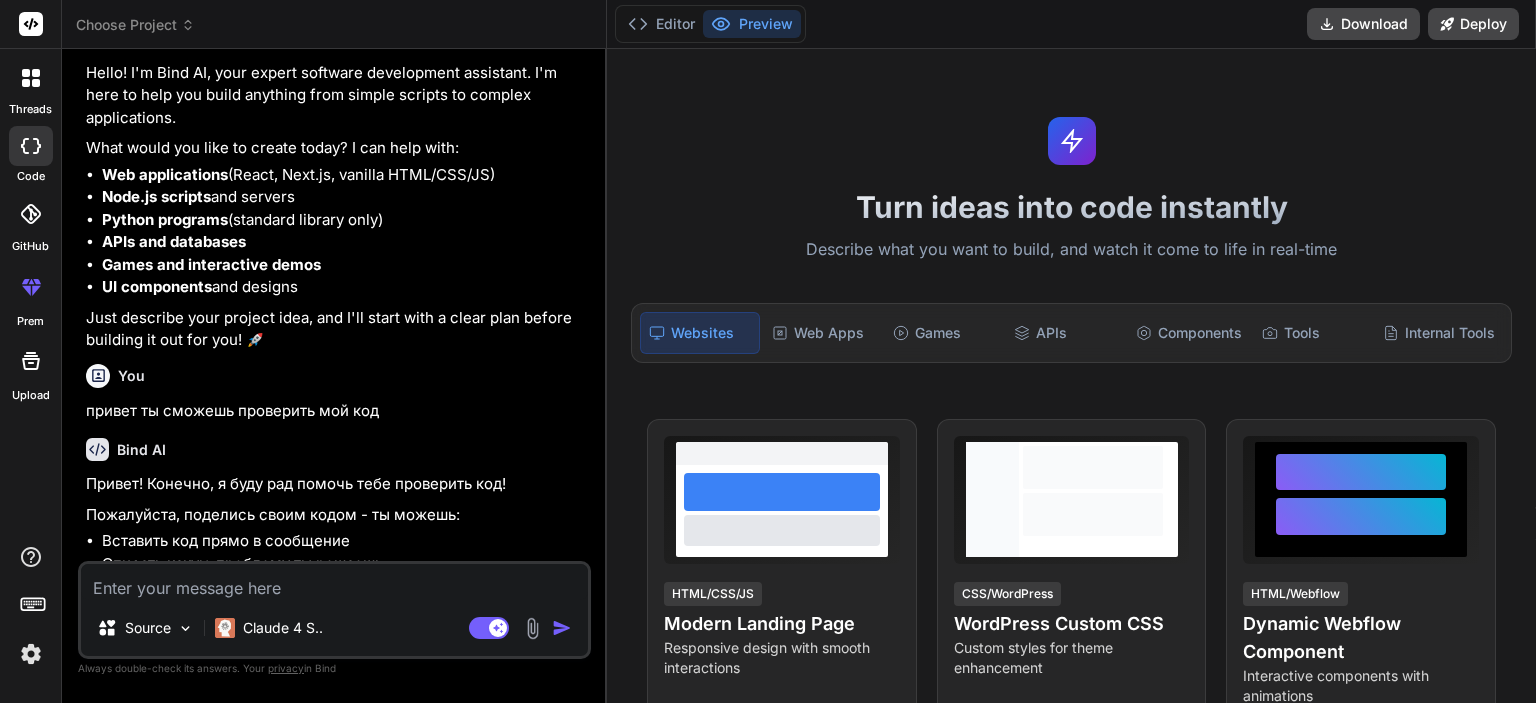 type on "x" 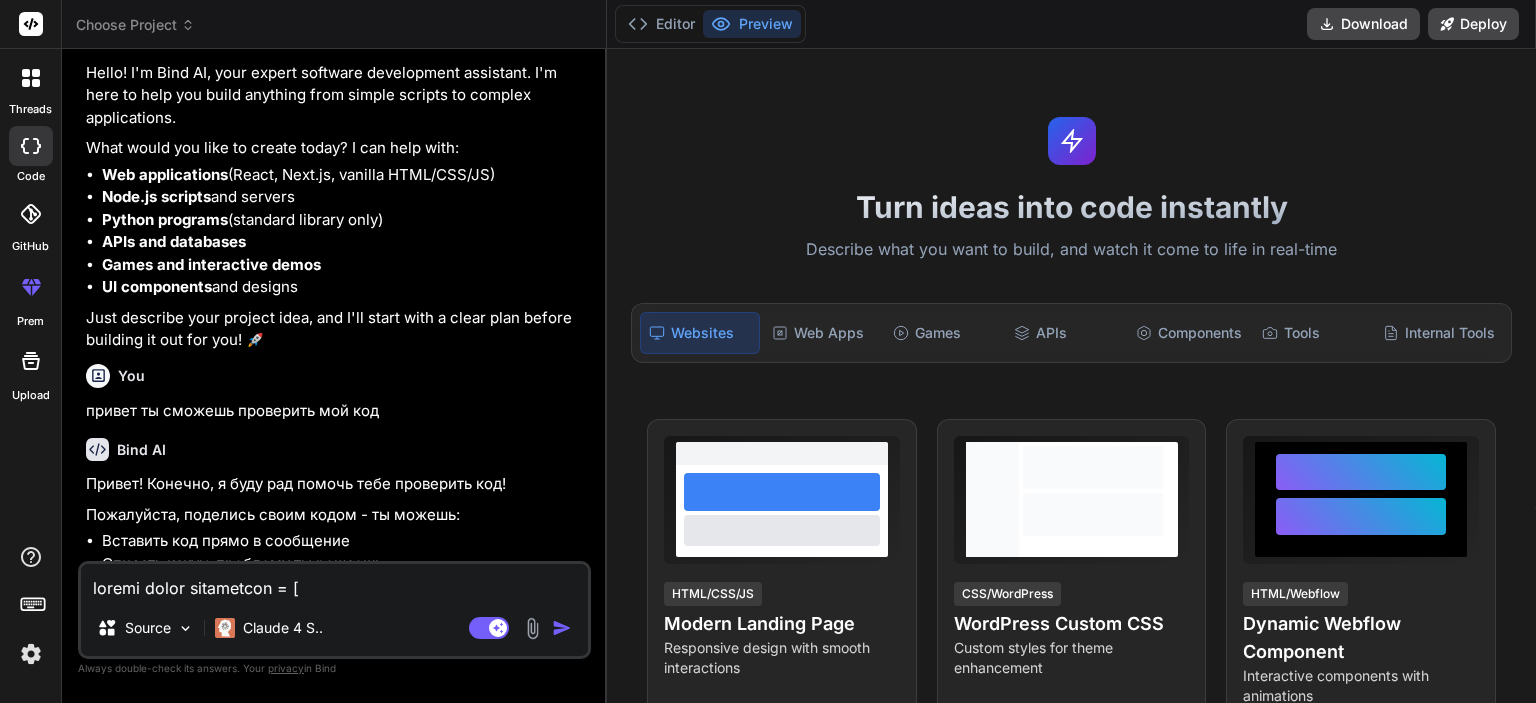 type on "x" 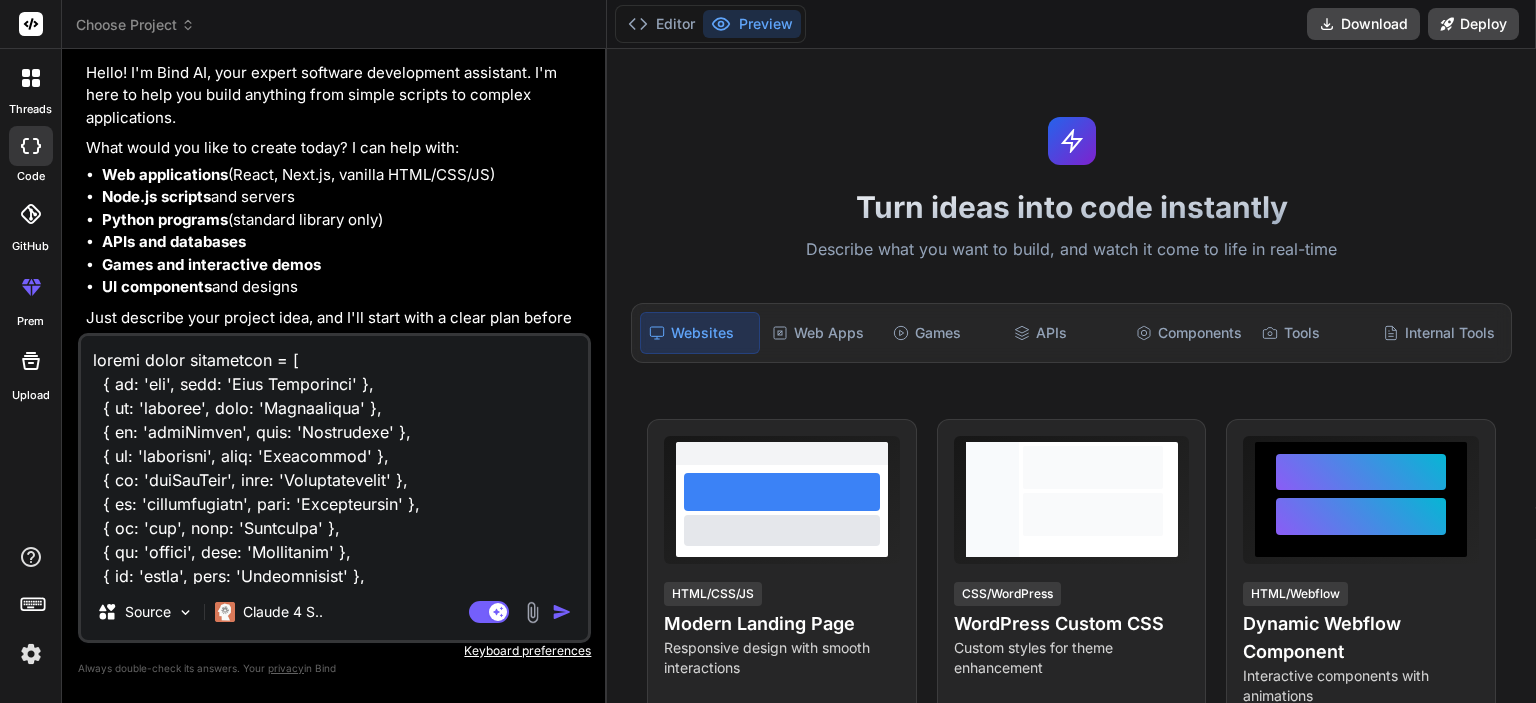 scroll, scrollTop: 66193, scrollLeft: 0, axis: vertical 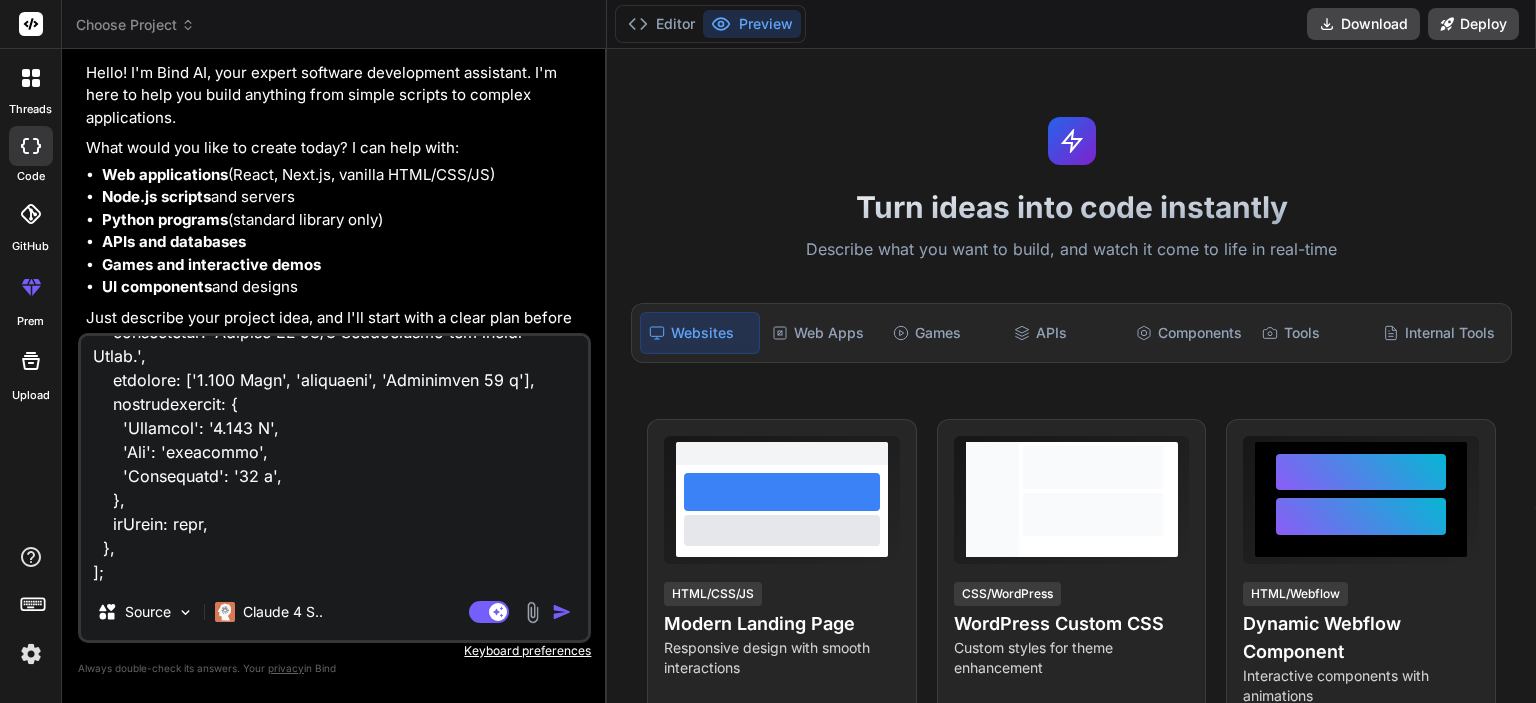 type on "loremi dolor sitametcon = [
{ ad: 'eli', sedd: 'Eius Temporinci' },
{ ut: 'laboree', dolo: 'Magnaaliqua' },
{ en: 'admiNimven', quis: 'Nostrudexe' },
{ ul: 'laborisni', aliq: 'Exeacommod' },
{ co: 'duiSauTeir', inre: 'Voluptatevelit' },
{ es: 'cillumfugiatn', pari: 'Excepteursin' },
{ oc: 'cup', nonp: 'Suntculpa' },
{ qu: 'offici', dese: 'Mollitanim' },
{ id: 'estla', pers: 'Undeomnisist' },
{ na: 'erroRvolupta', accu: 'Doloremquelaud' },
{ to: 'remape', eaqu: 'Ipsaqu & Abillo' },
{ in: 'veritat', quas: 'Architectobe' },
{ vi: 'dictaexplicab', nemo: 'Enimipsamquia' },
{ vo: 'asperNatura', odit: 'Fugitconse' },
{ ma: 'doloreSeosratio', sequ: 'Nesciuntnequep' },
{ qu: 'dolorema', numq: 'Eiusmoditemp' },
{ in: 'magnam', quae: 'Etiamminussolut' },
{ no: 'eligen', opti: 'Cumque & Nihili' },
];
// Quo placeatf po ass
repel temPoribusa: Quibusd[] = [
// Officiisdebi
{
re: 'necessi-saepeeven-vo4',
repu: 'Recusan Itaqueear HI0',
tenet: 'SA0',
delectus: 'reici..." 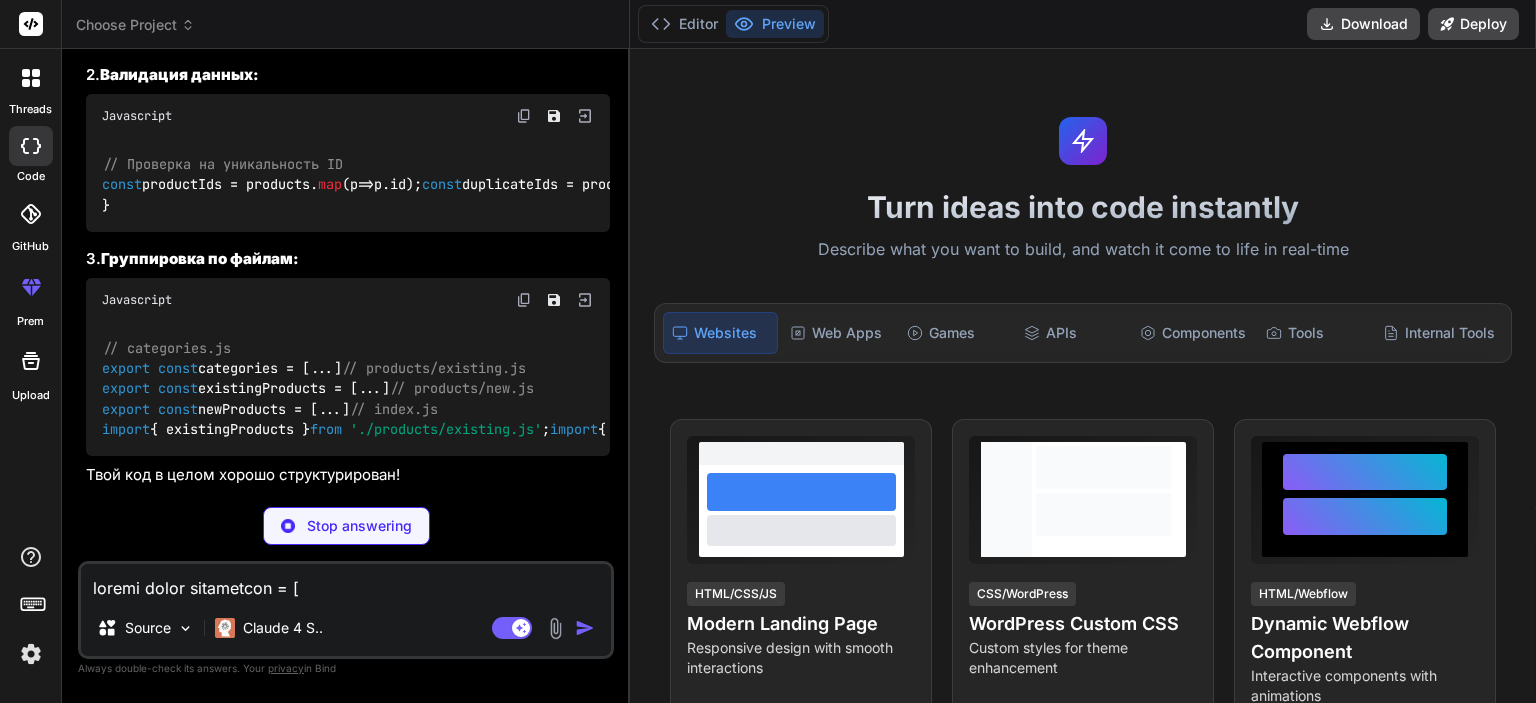 scroll, scrollTop: 27332, scrollLeft: 0, axis: vertical 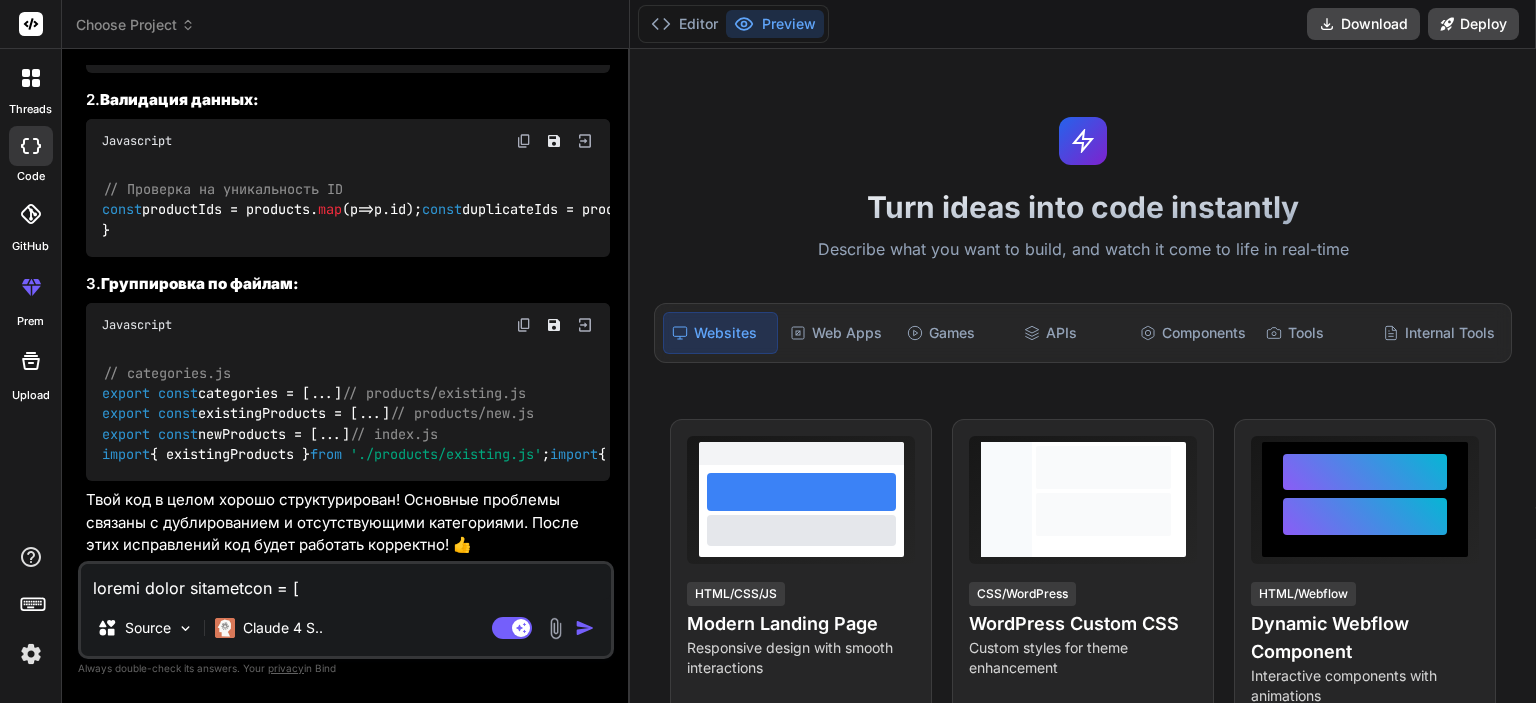 type on "x" 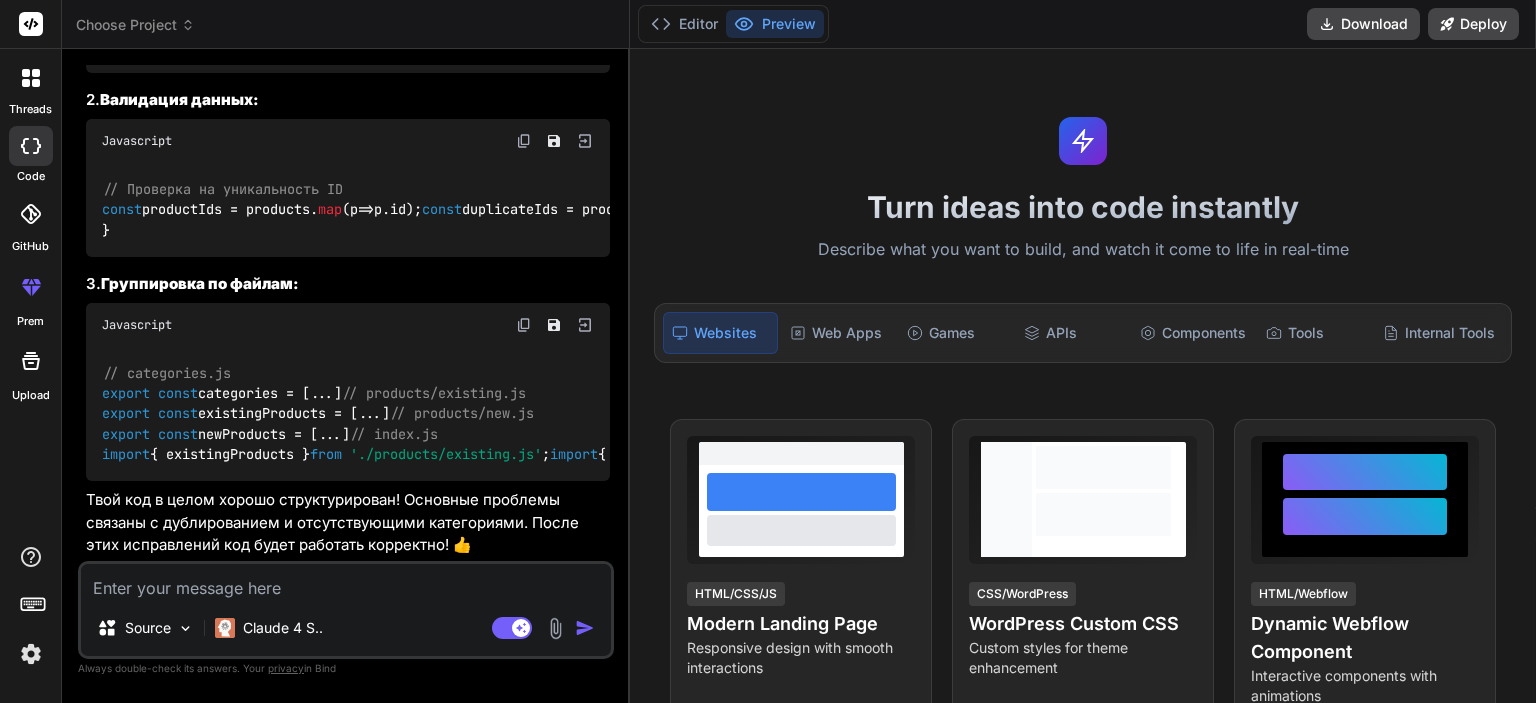 type on "д" 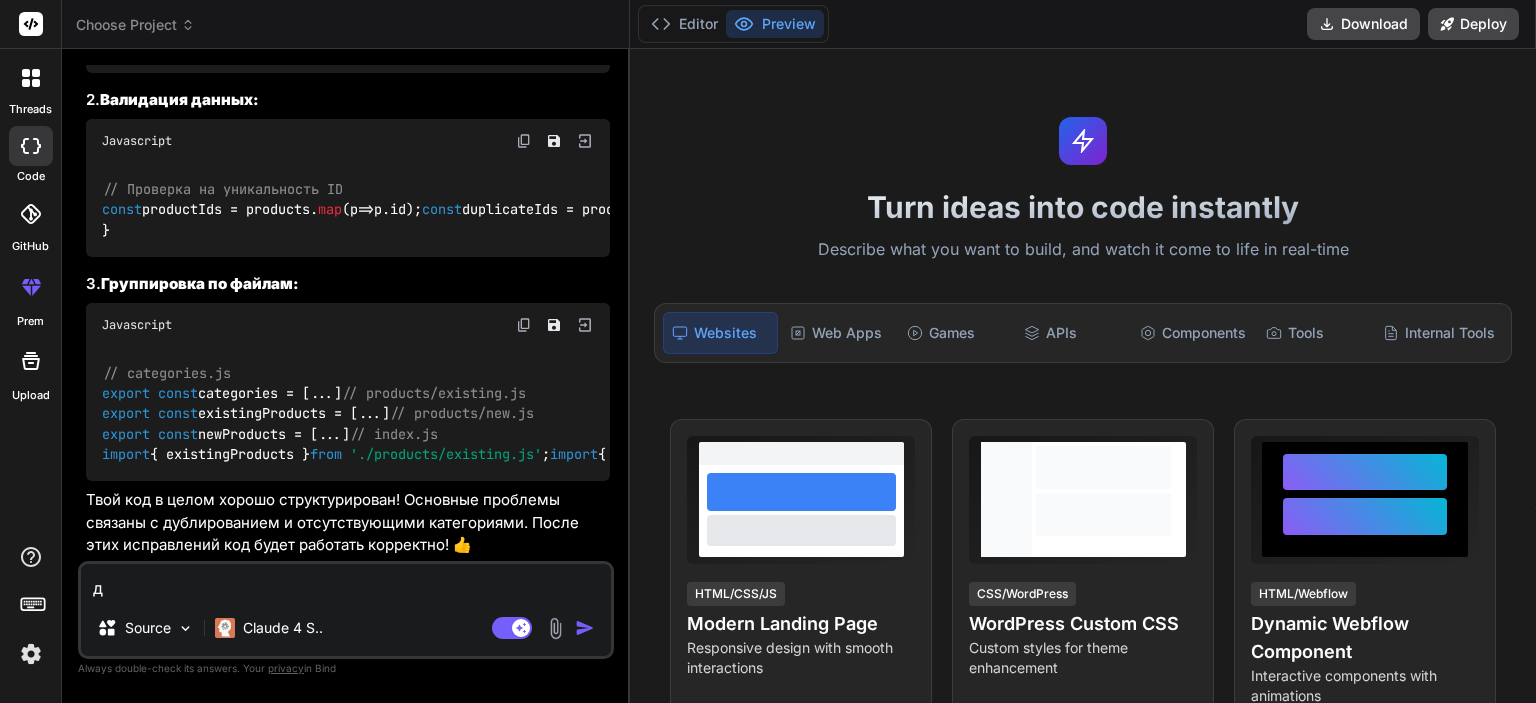 type on "да" 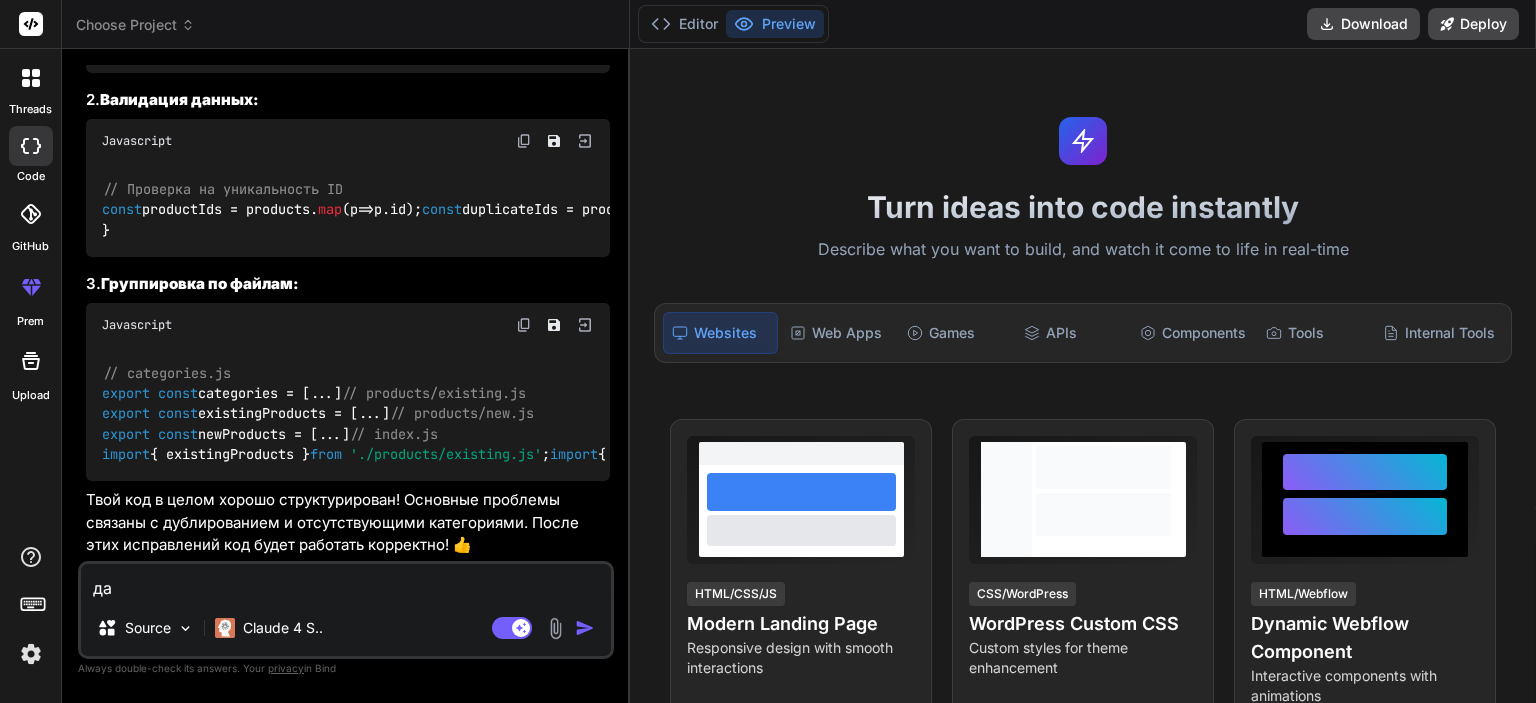 type on "дай" 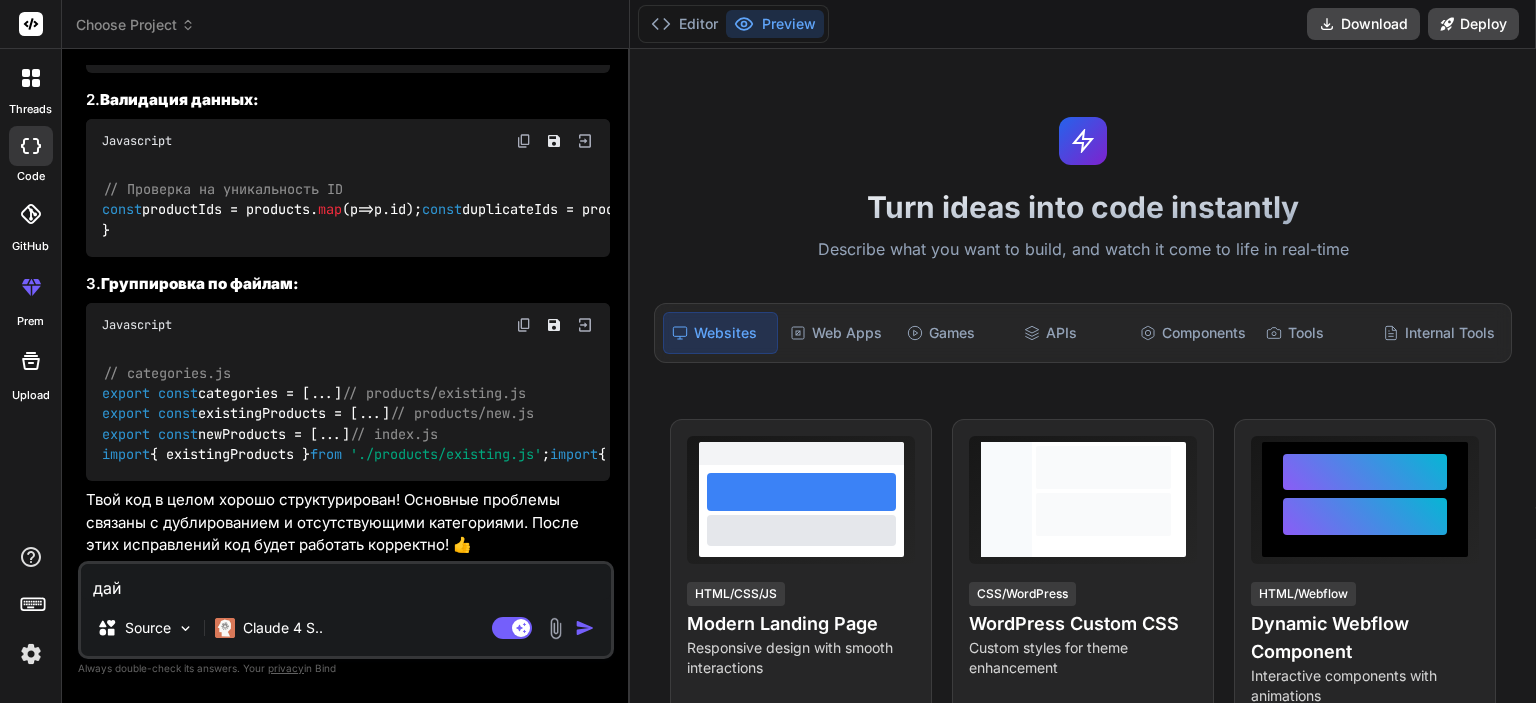 type on "дай" 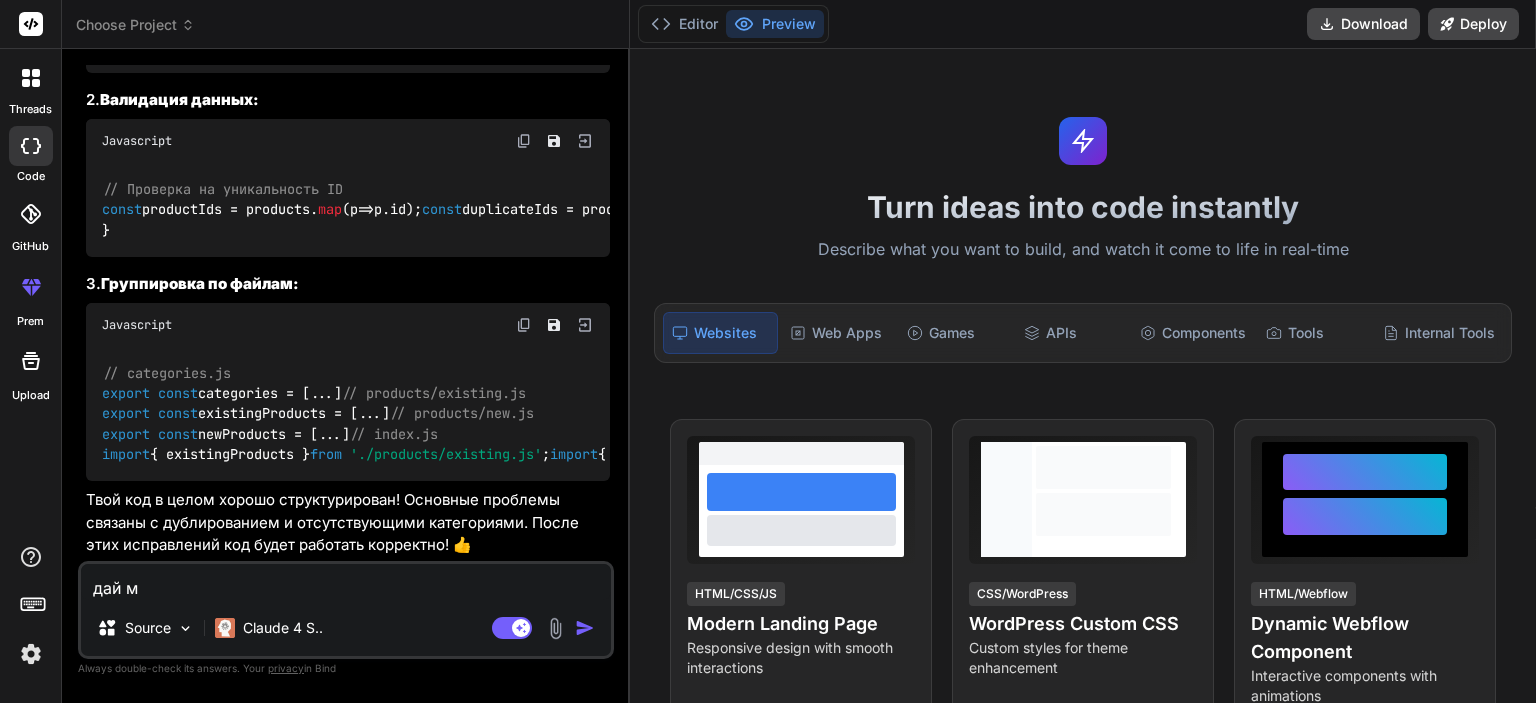 type on "дай мн" 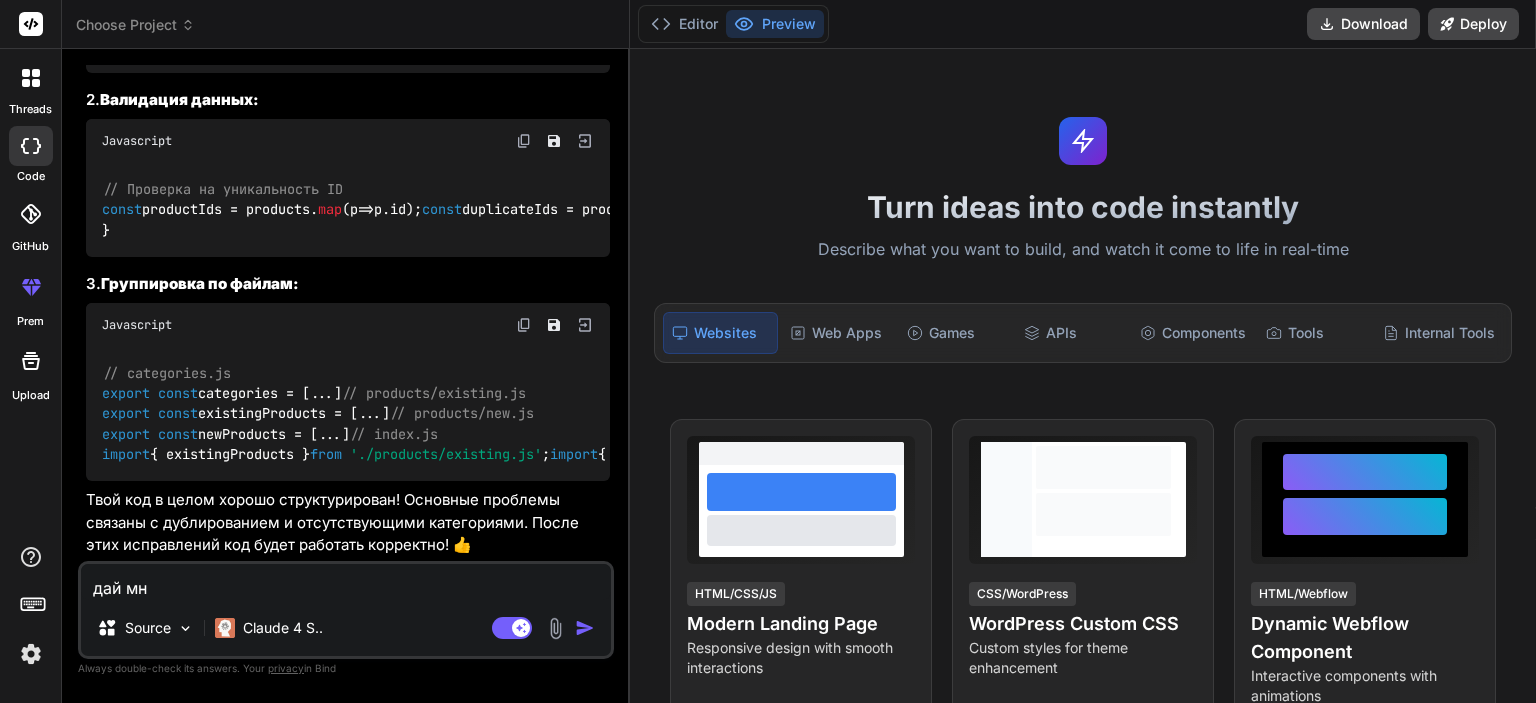 type on "дай мне" 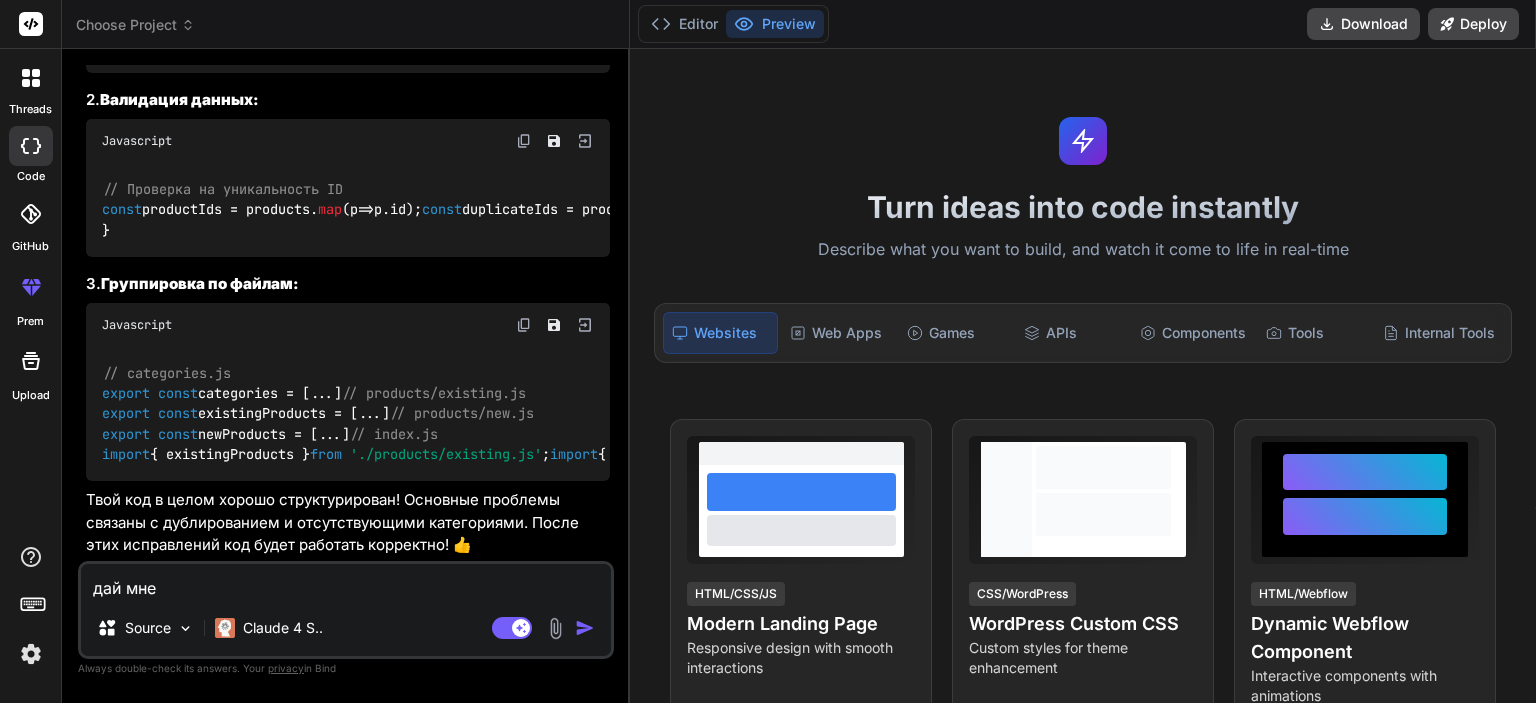 type on "дай мне" 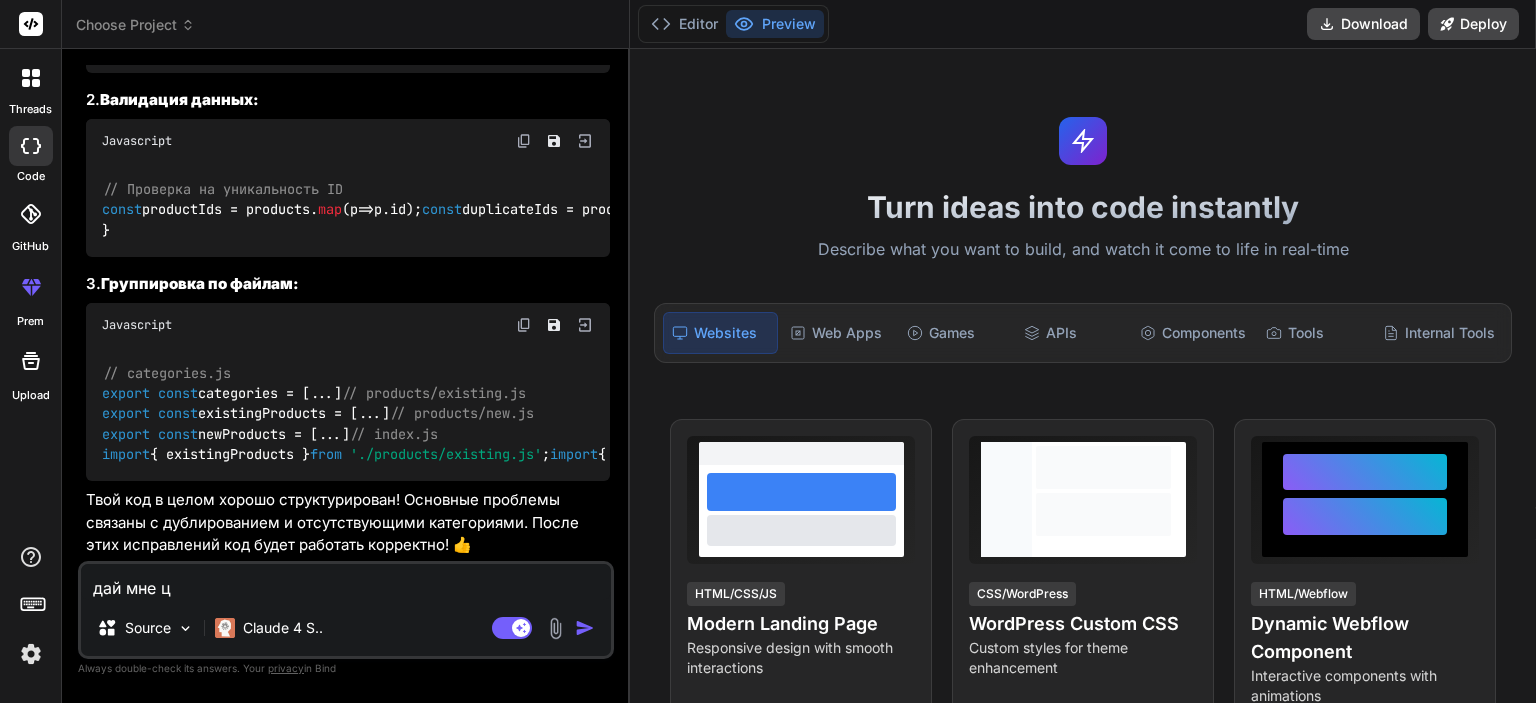 type on "дай мне це" 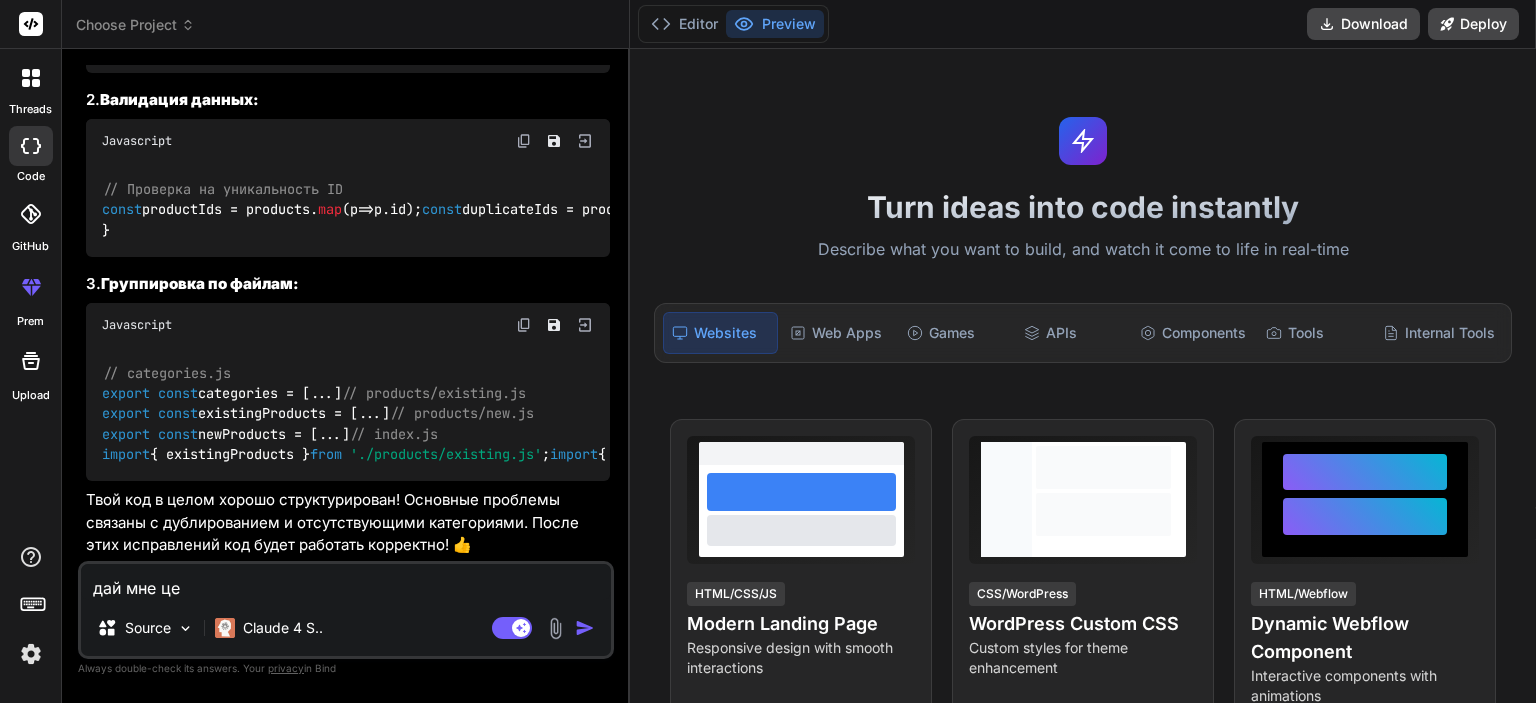 type on "дай мне цел" 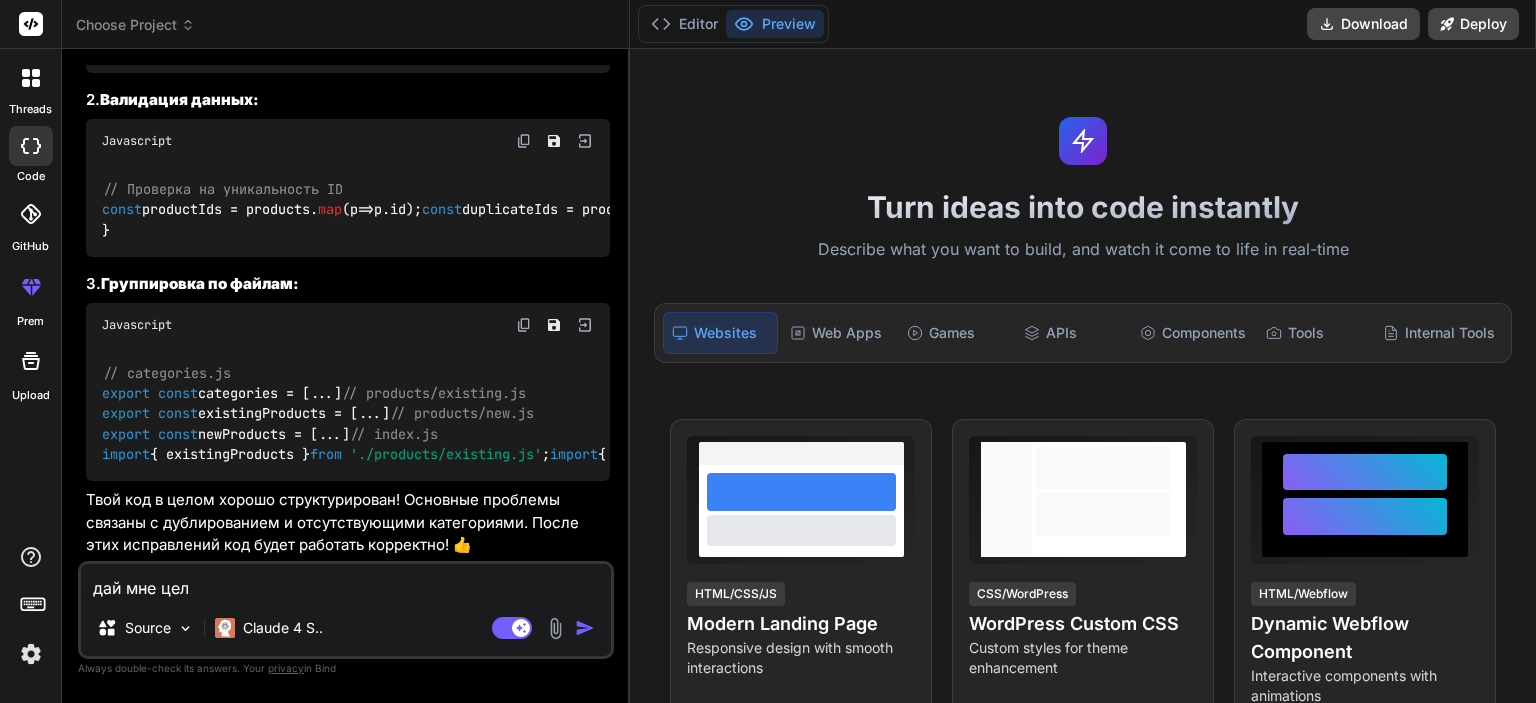 type on "дай мне цели" 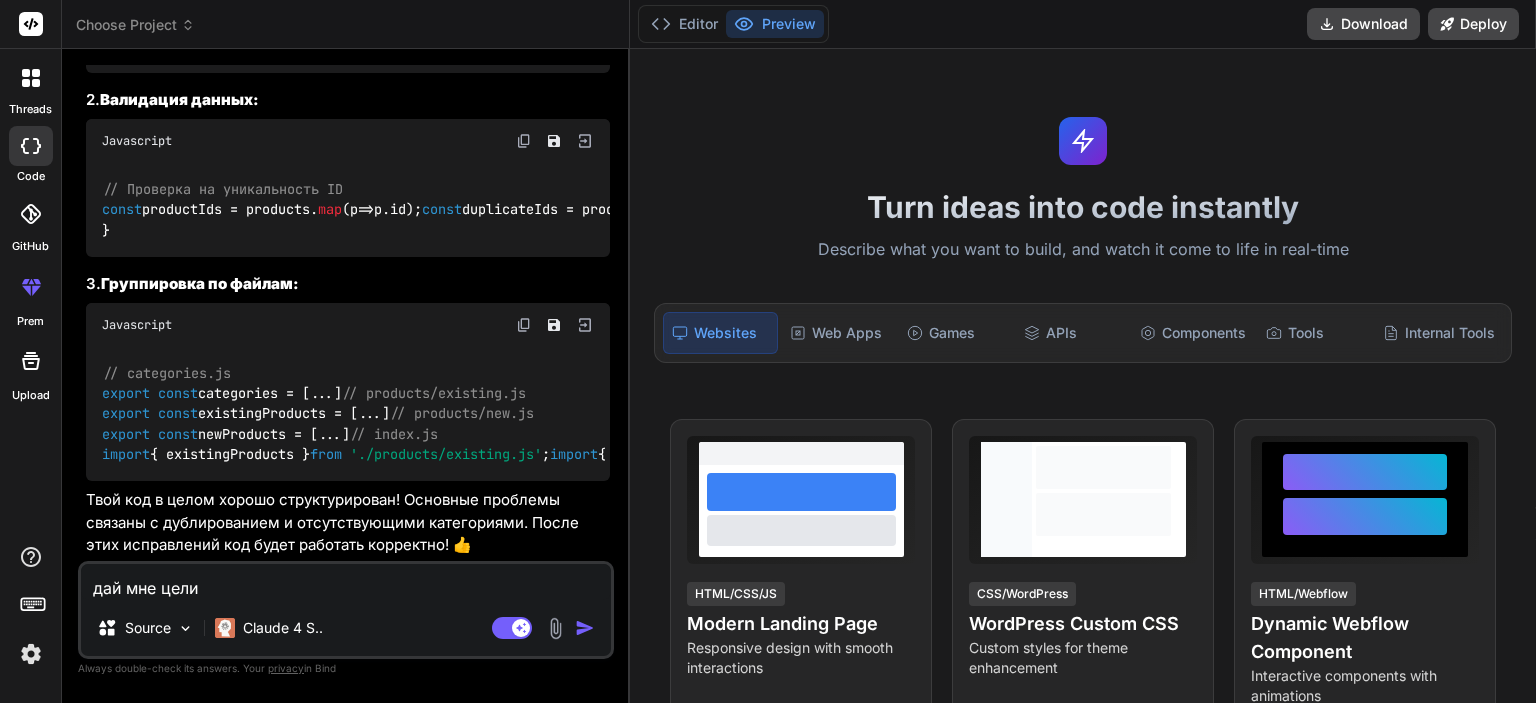 type on "дай мне целик" 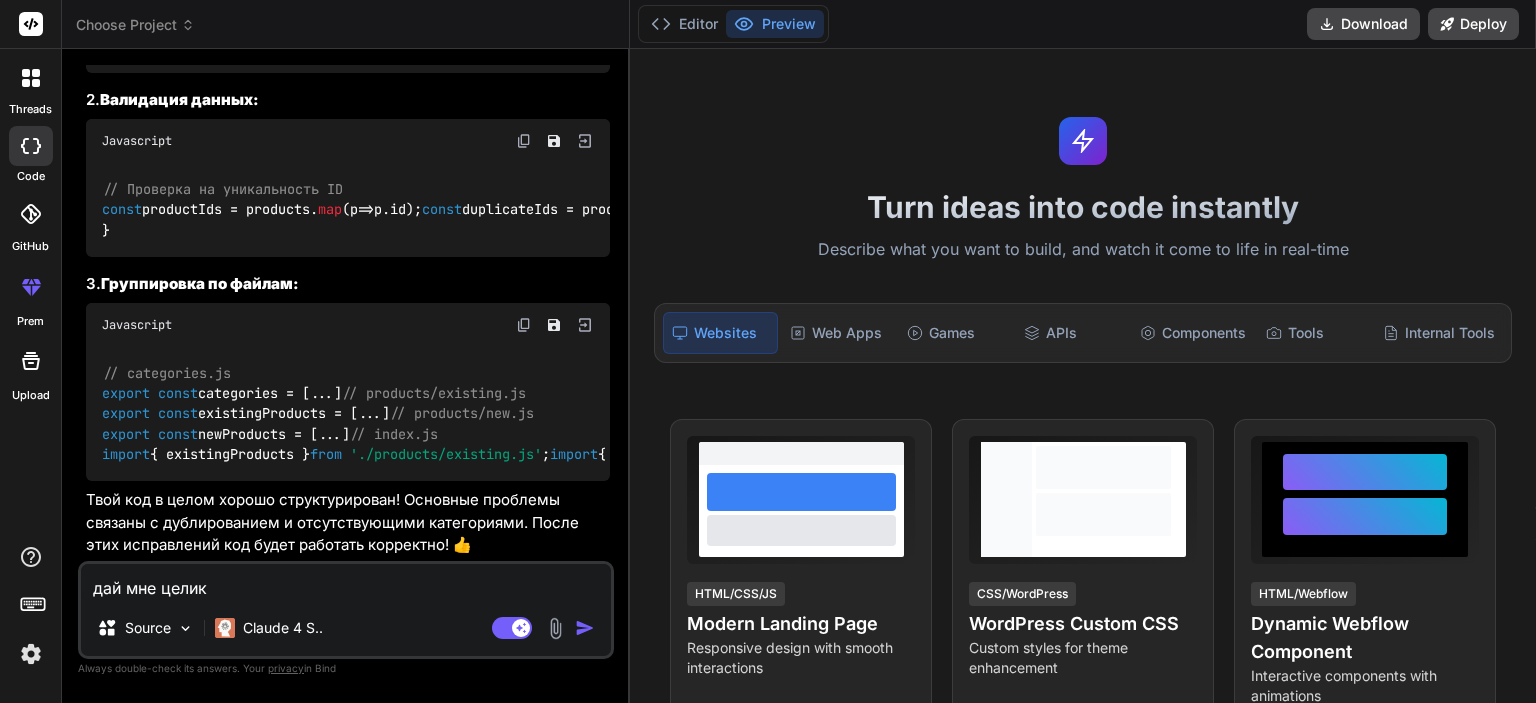 type on "дай мне целико" 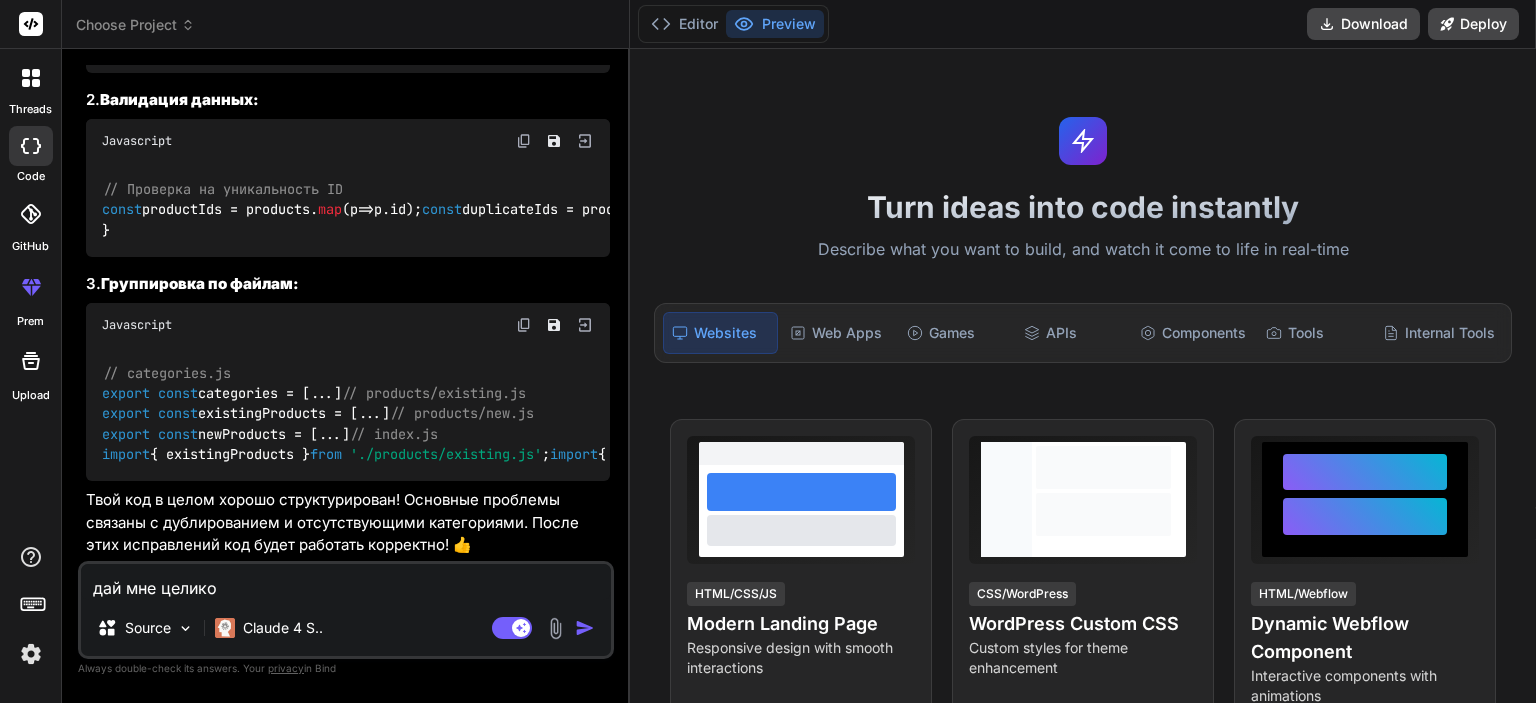 type on "дай мне целиком" 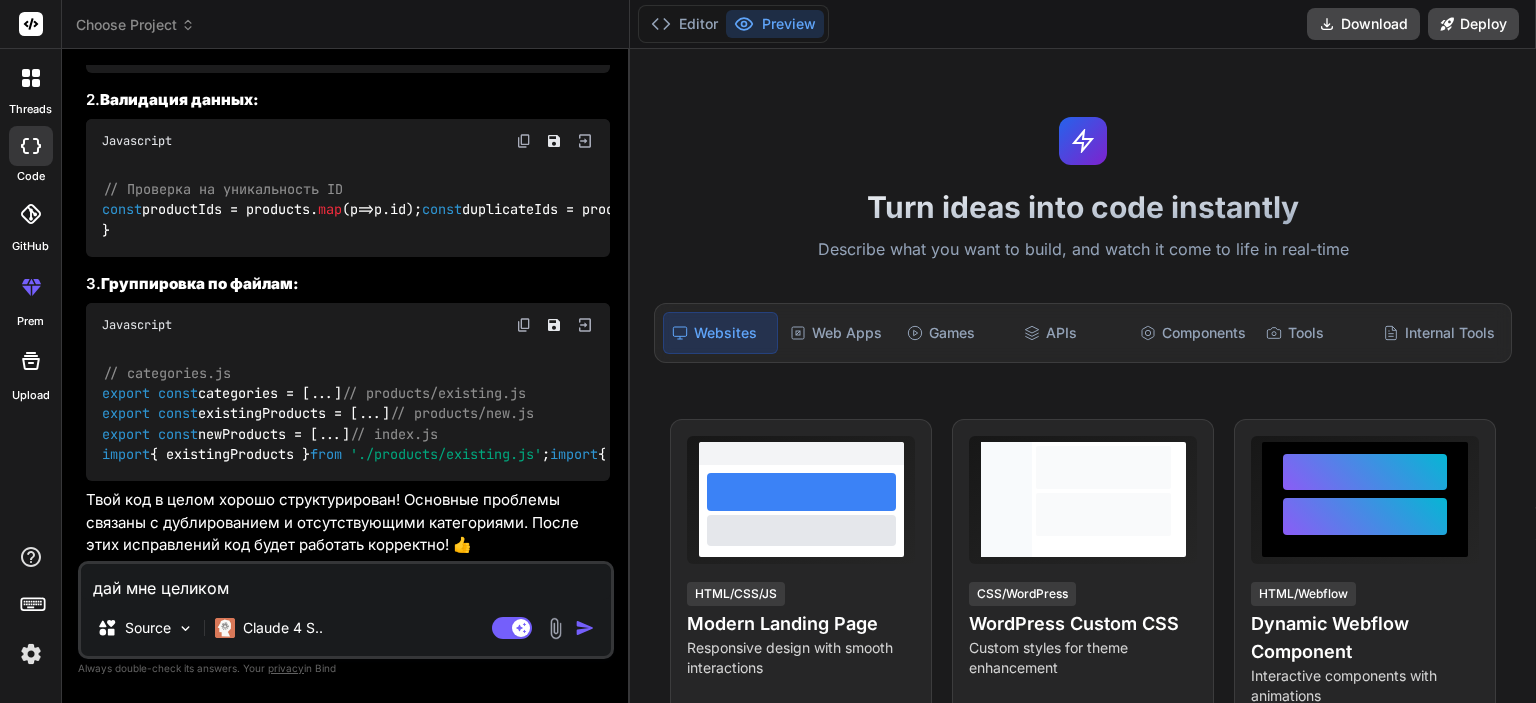 type on "дай мне целиком" 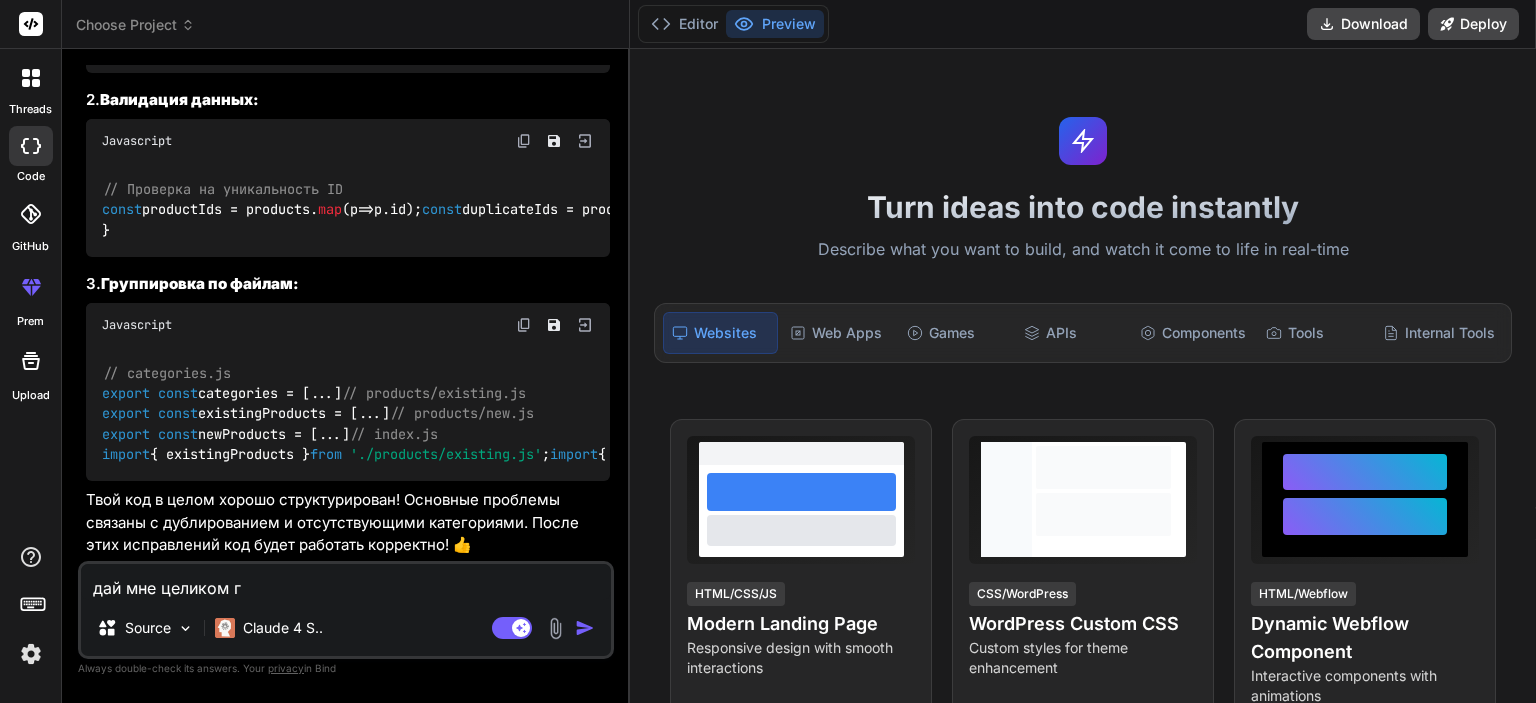 type on "дай мне целиком го" 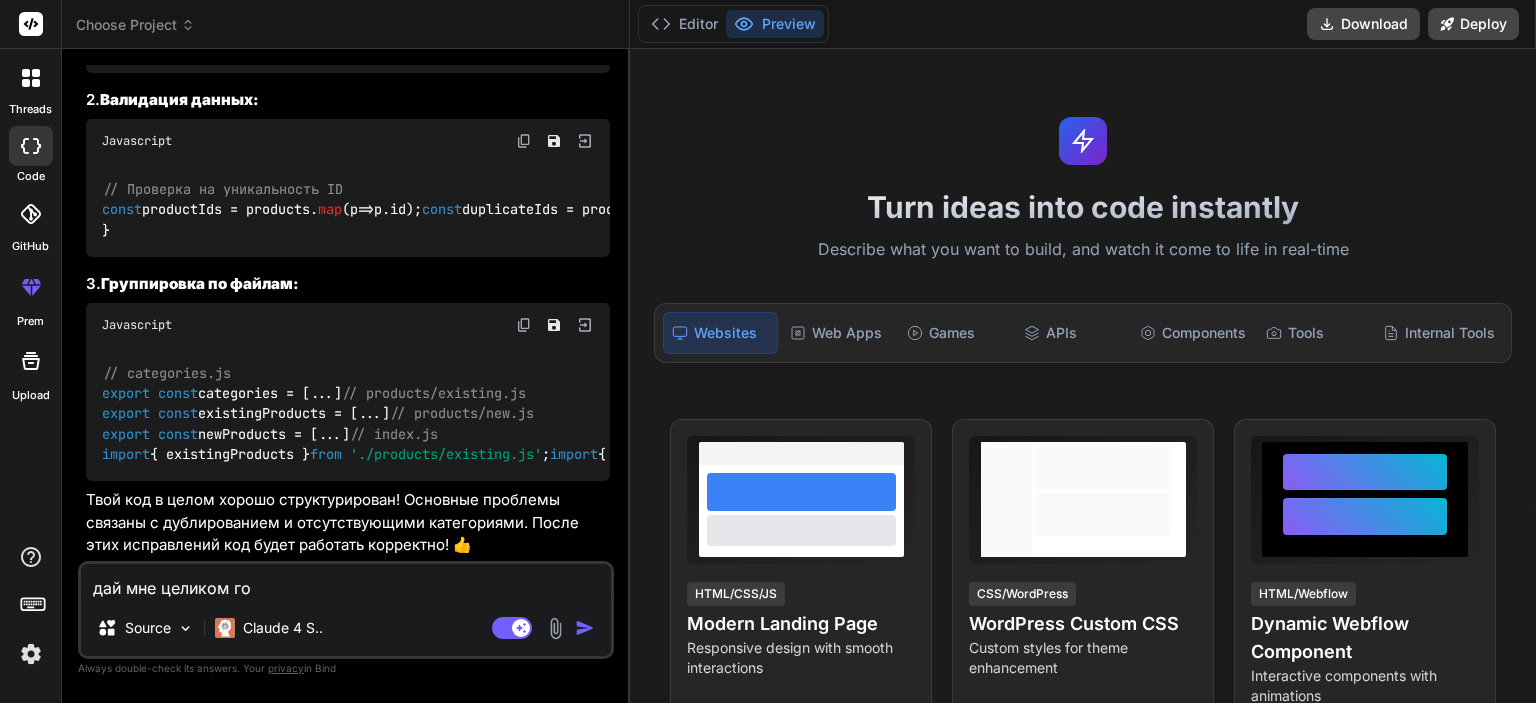 type on "дай мне целиком гот" 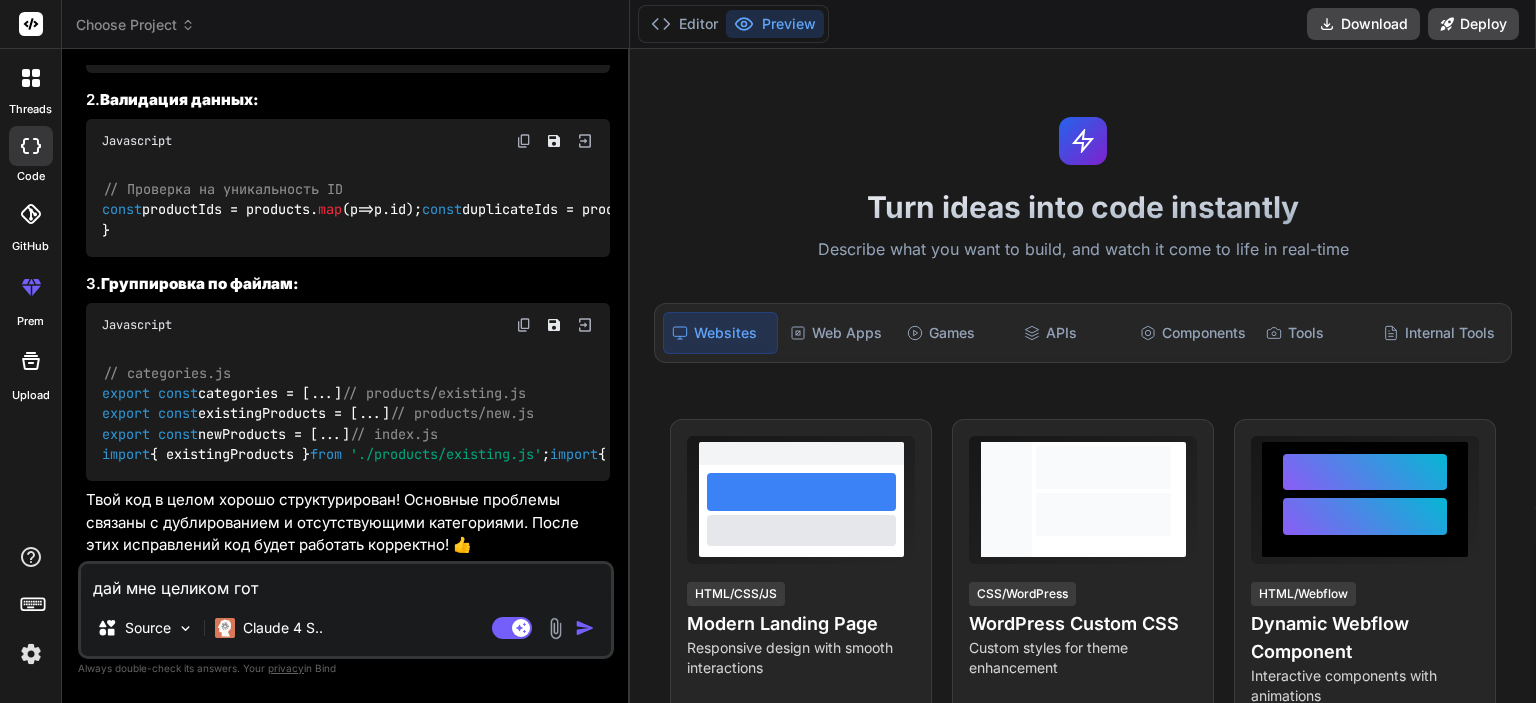 type on "дай мне целиком гото" 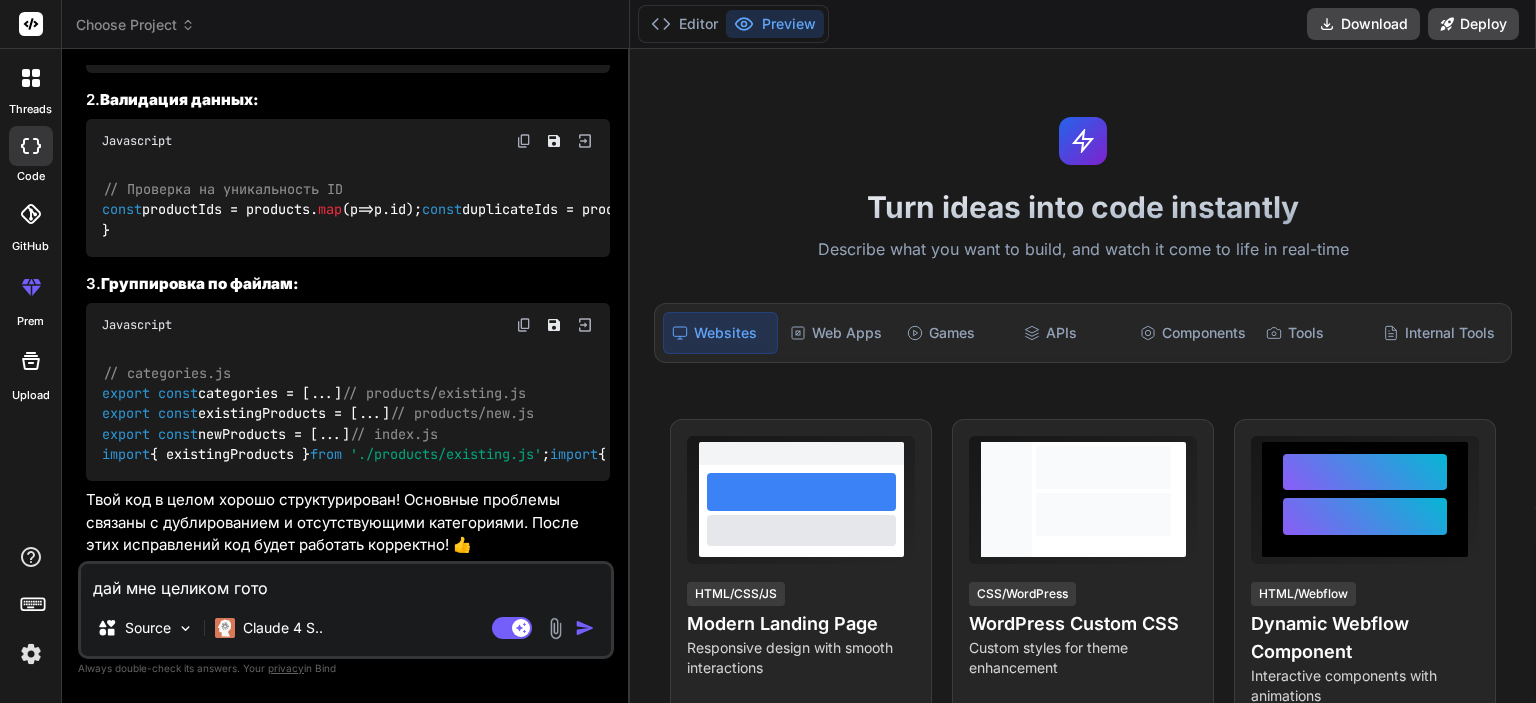 type on "дай мне целиком готов" 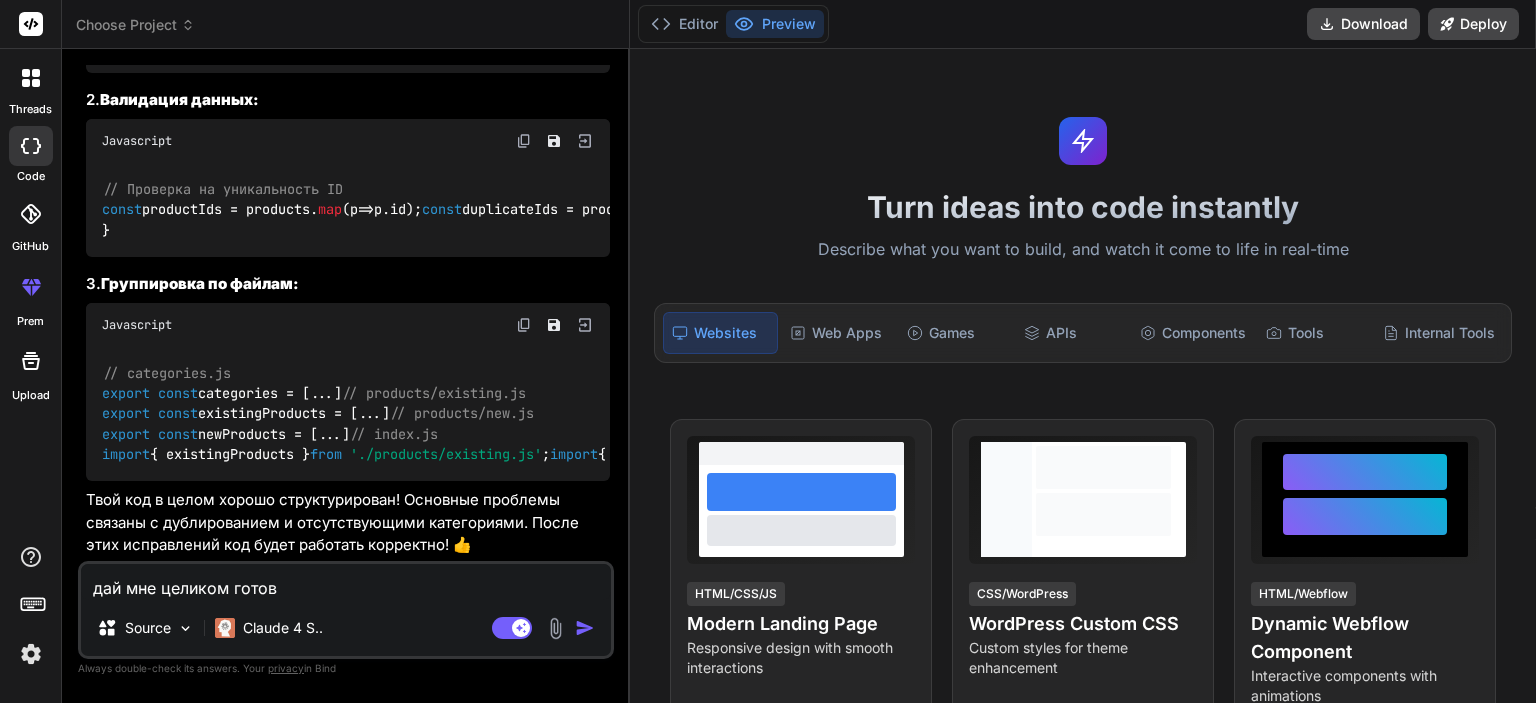 type on "дай мне целиком готовы" 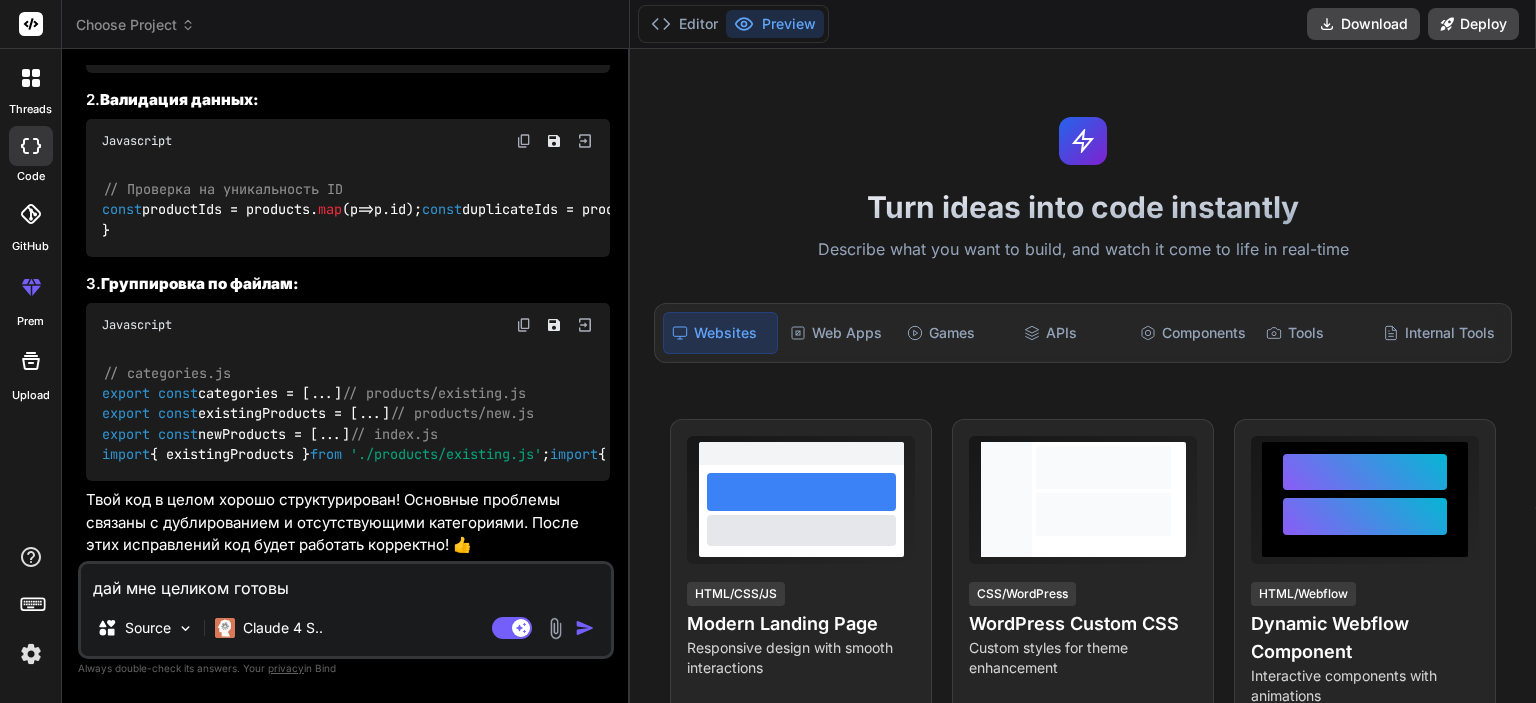 type on "дай мне целиком готовый" 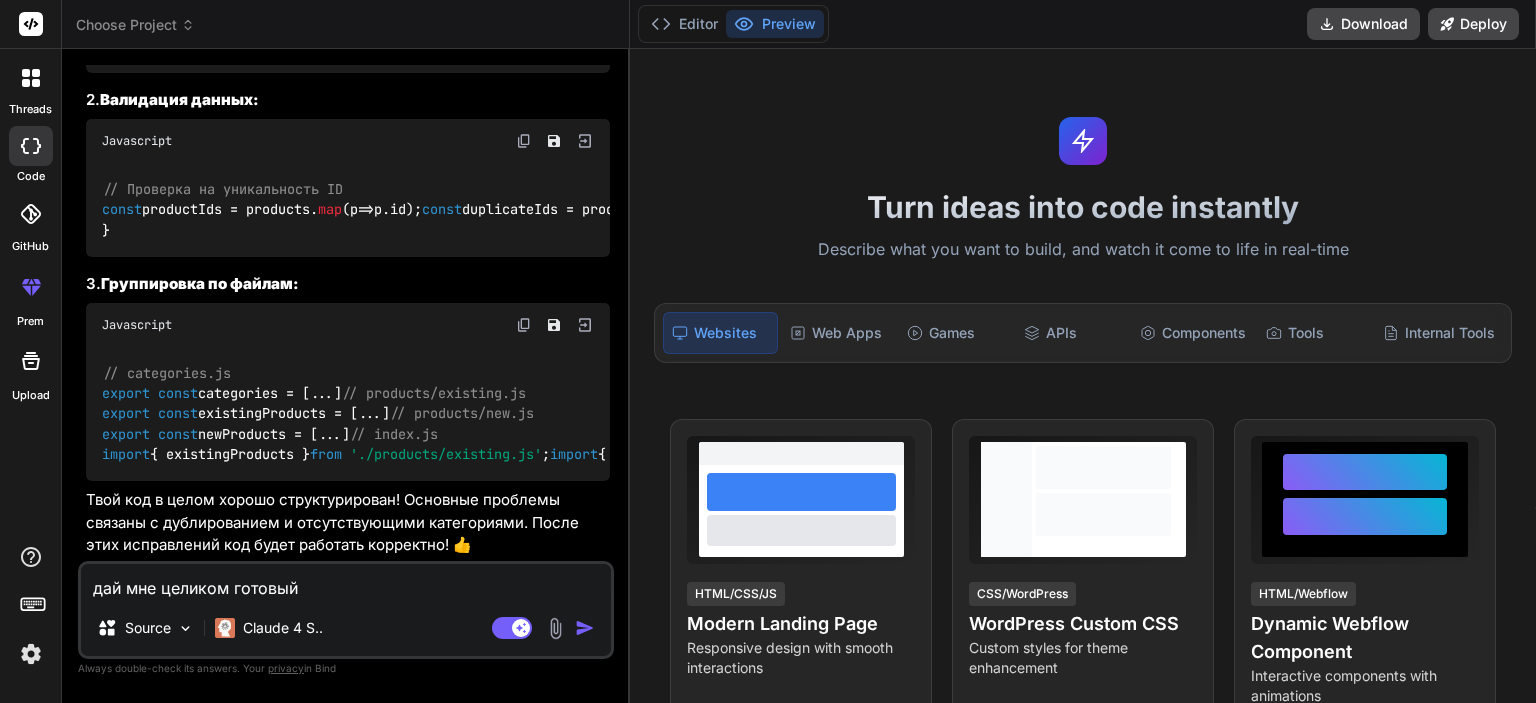 type on "дай мне целиком готовый" 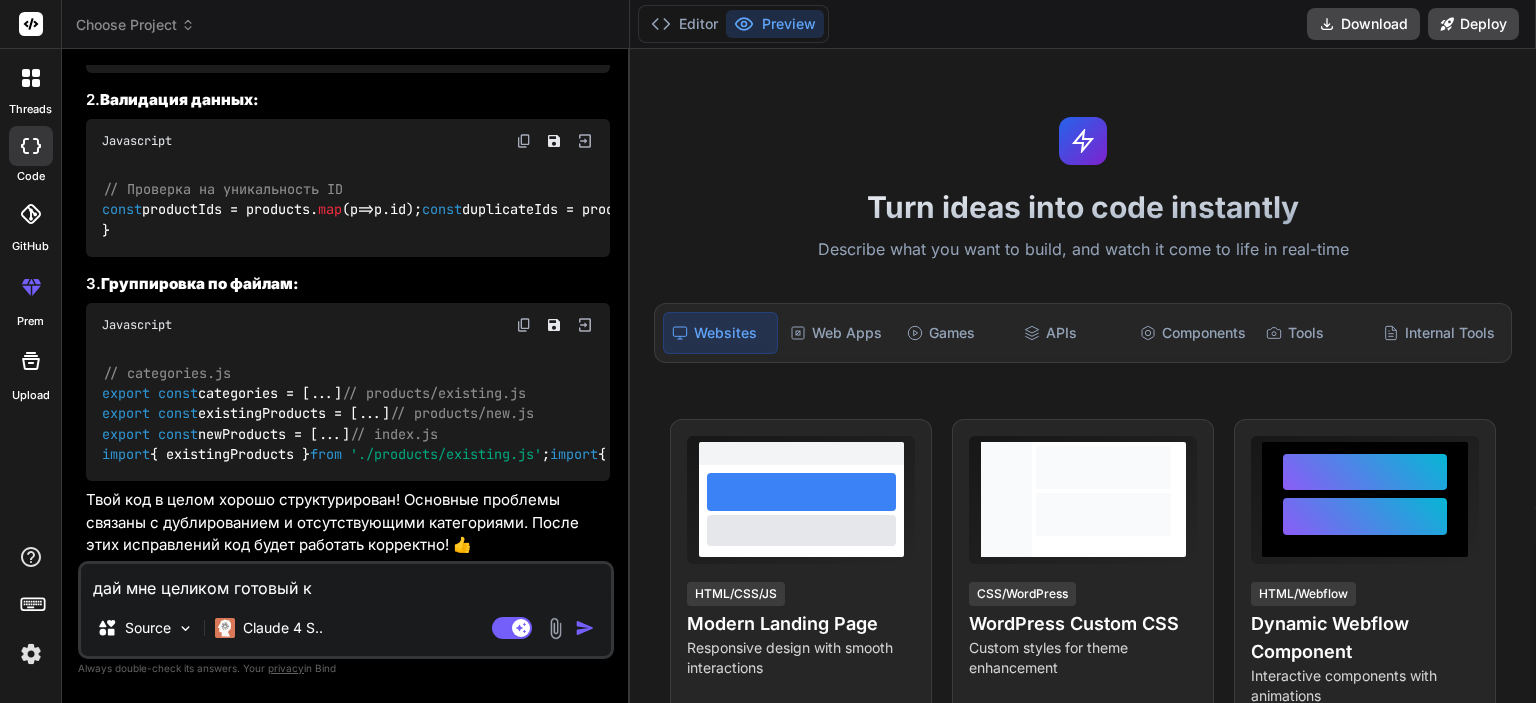 type on "дай мне целиком готовый ко" 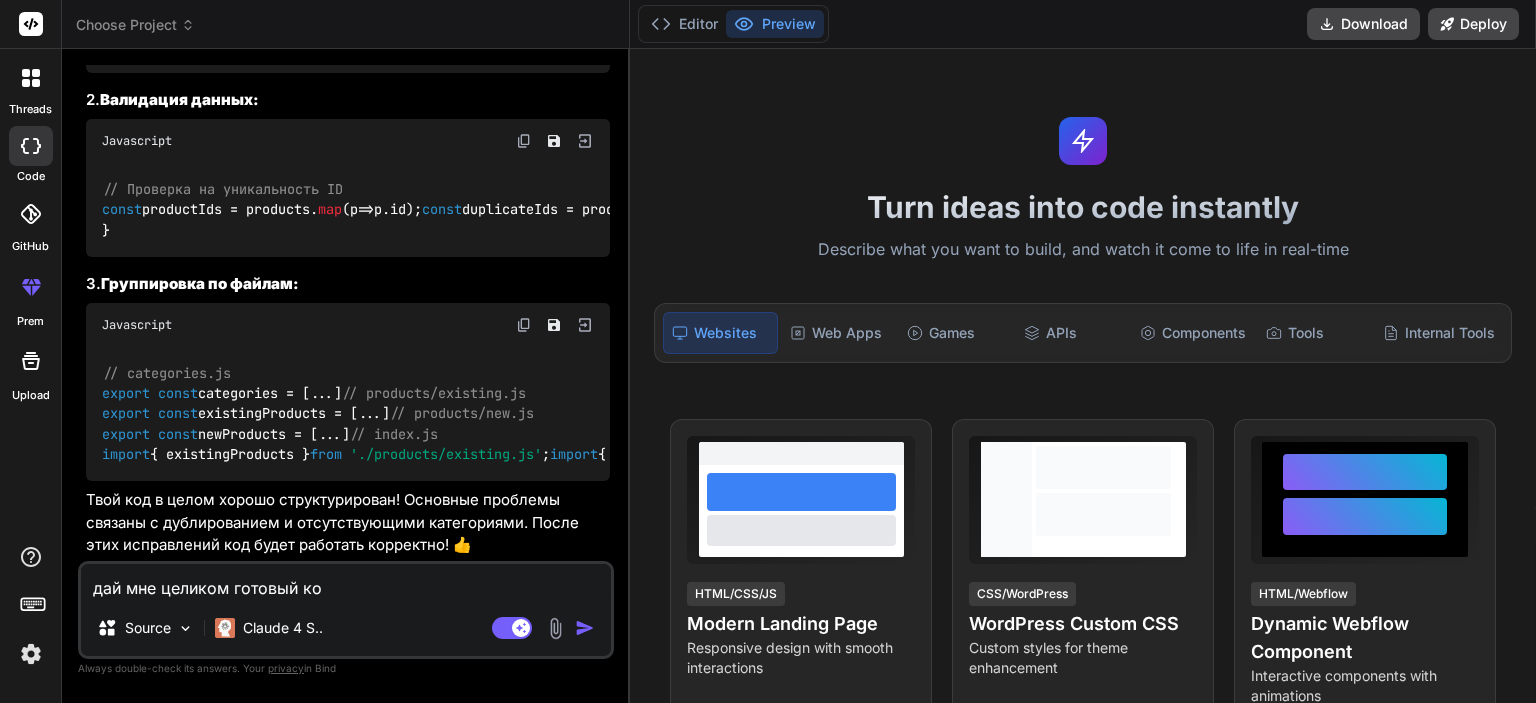 type on "дай мне целиком готовый код" 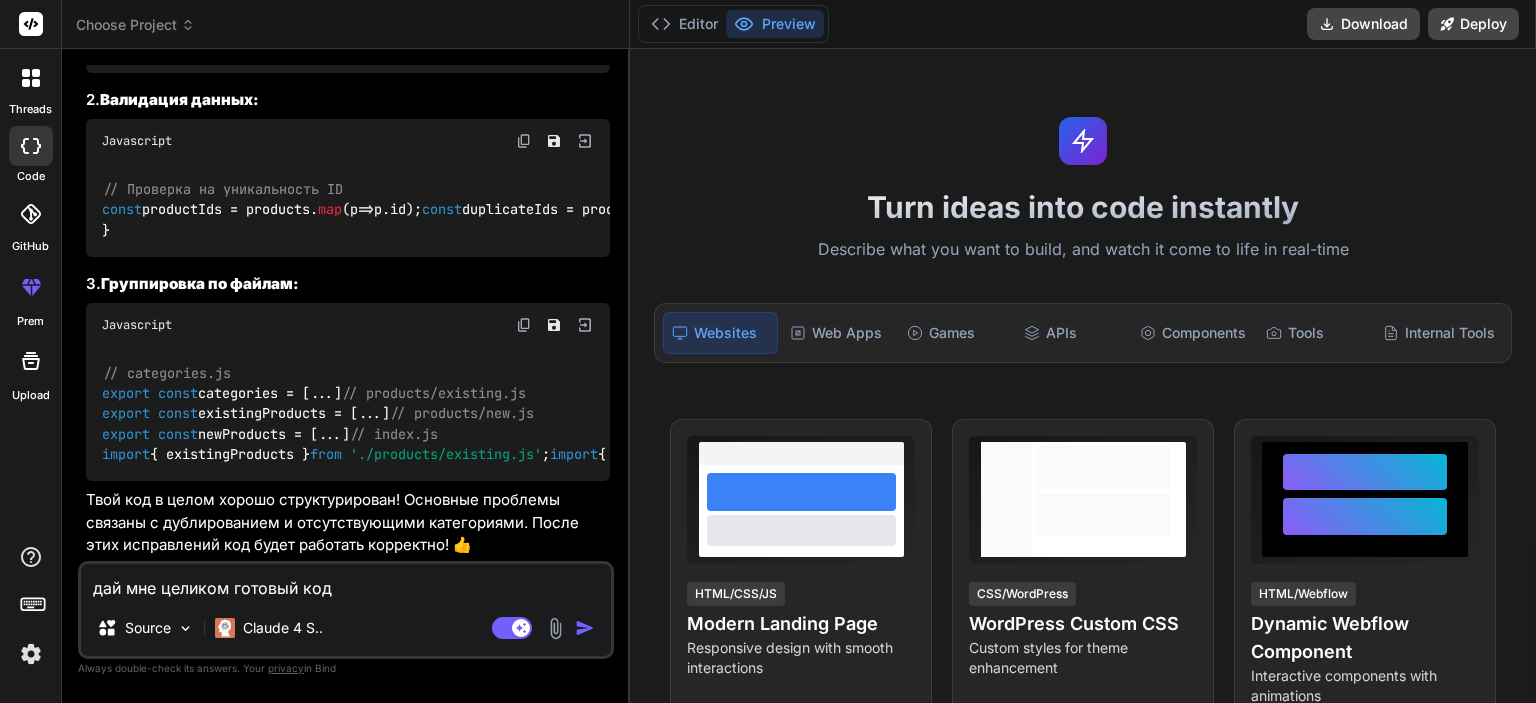 type on "дай мне целиком готовый код" 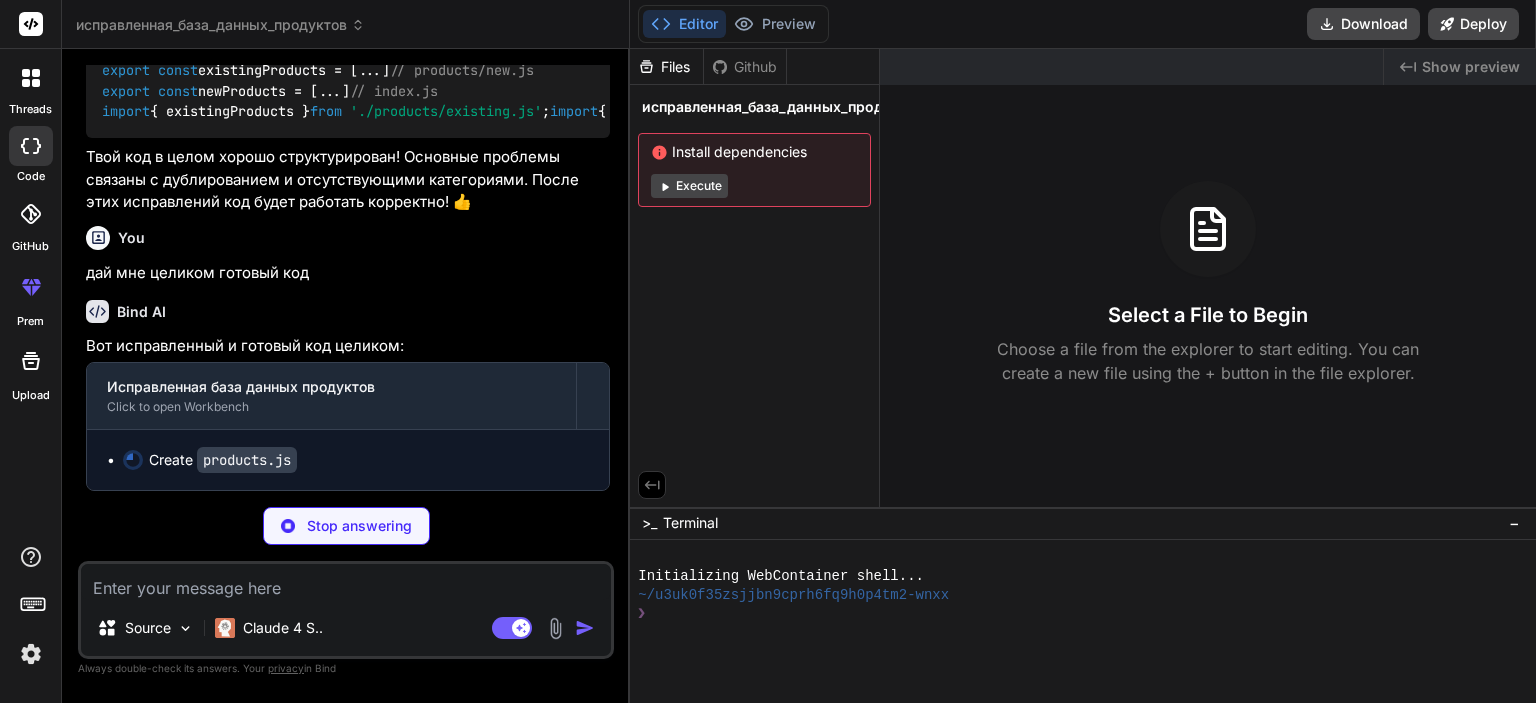 scroll, scrollTop: 28011, scrollLeft: 0, axis: vertical 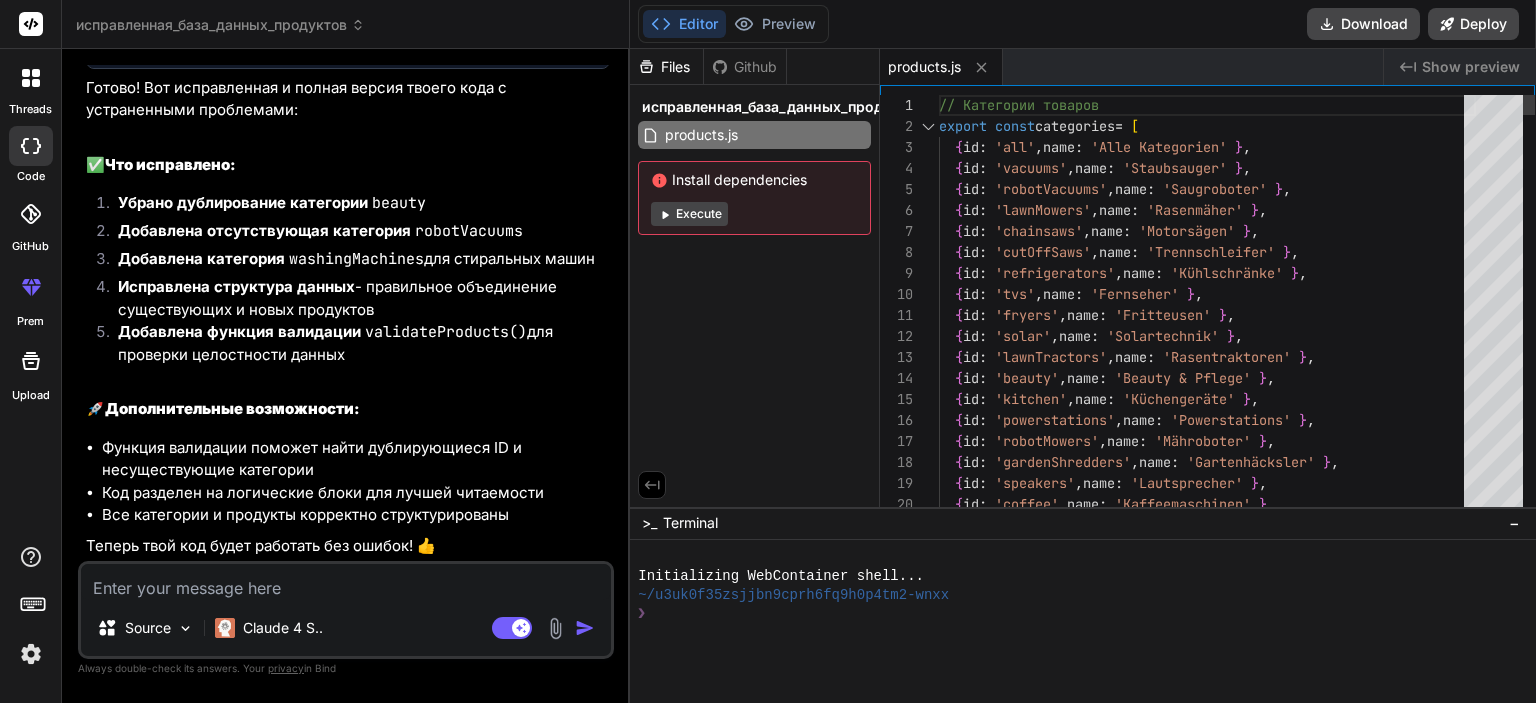 type on "x" 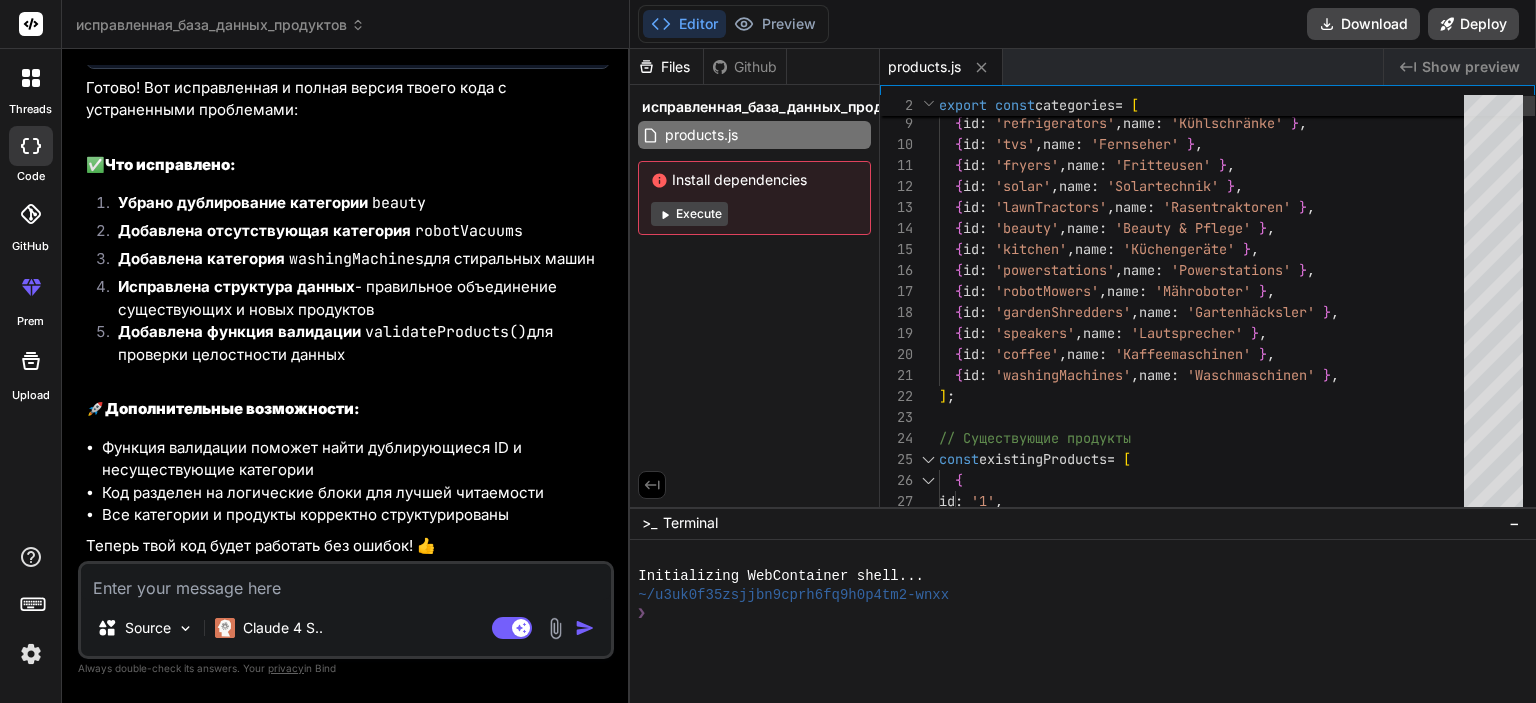 scroll, scrollTop: 0, scrollLeft: 0, axis: both 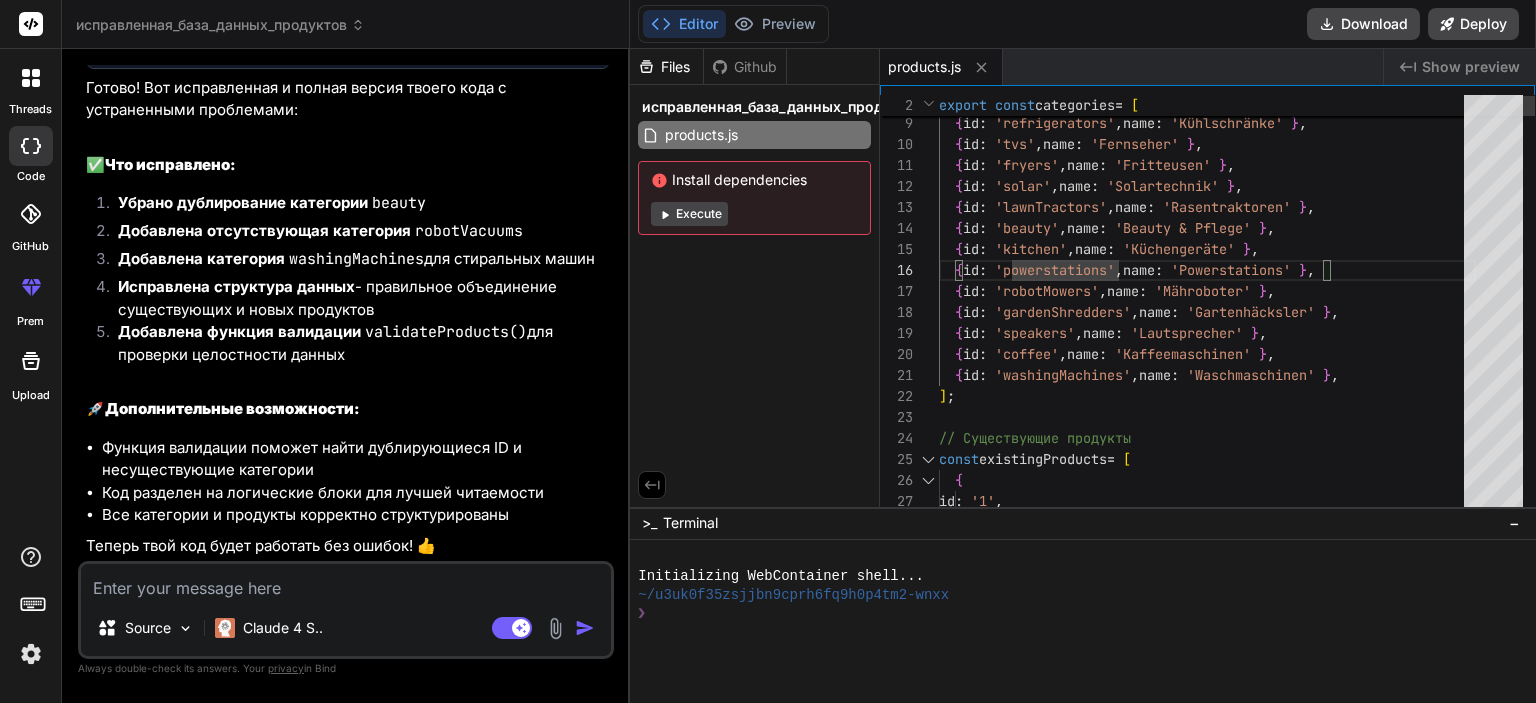 type on "// Категории товаров
export const categories = [
{ id: 'all', name: 'Alle Kategorien' },
{ id: 'vacuums', name: 'Staubsauger' },
{ id: 'robotVacuums', name: 'Saugroboter' },
{ id: 'lawnMowers', name: 'Rasenmäher' },
{ id: 'chainsaws', name: 'Motorsägen' },
{ id: 'cutOffSaws', name: 'Trennschleifer' },
{ id: 'refrigerators', name: 'Kühlschränke' },
{ id: 'tvs', name: 'Fernseher' },
…    duplicateIds,
invalidCategories: invalidCategories.length
};
}" 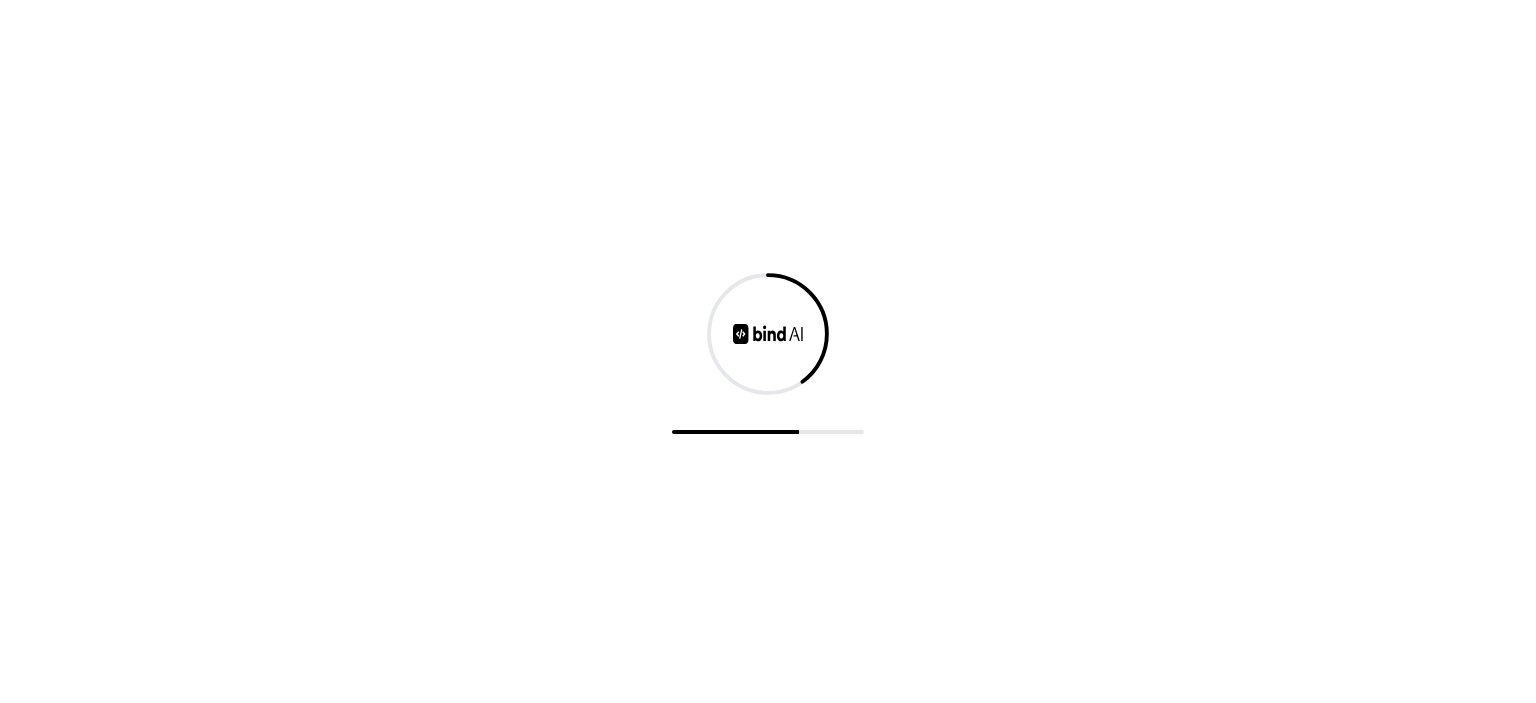 scroll, scrollTop: 0, scrollLeft: 0, axis: both 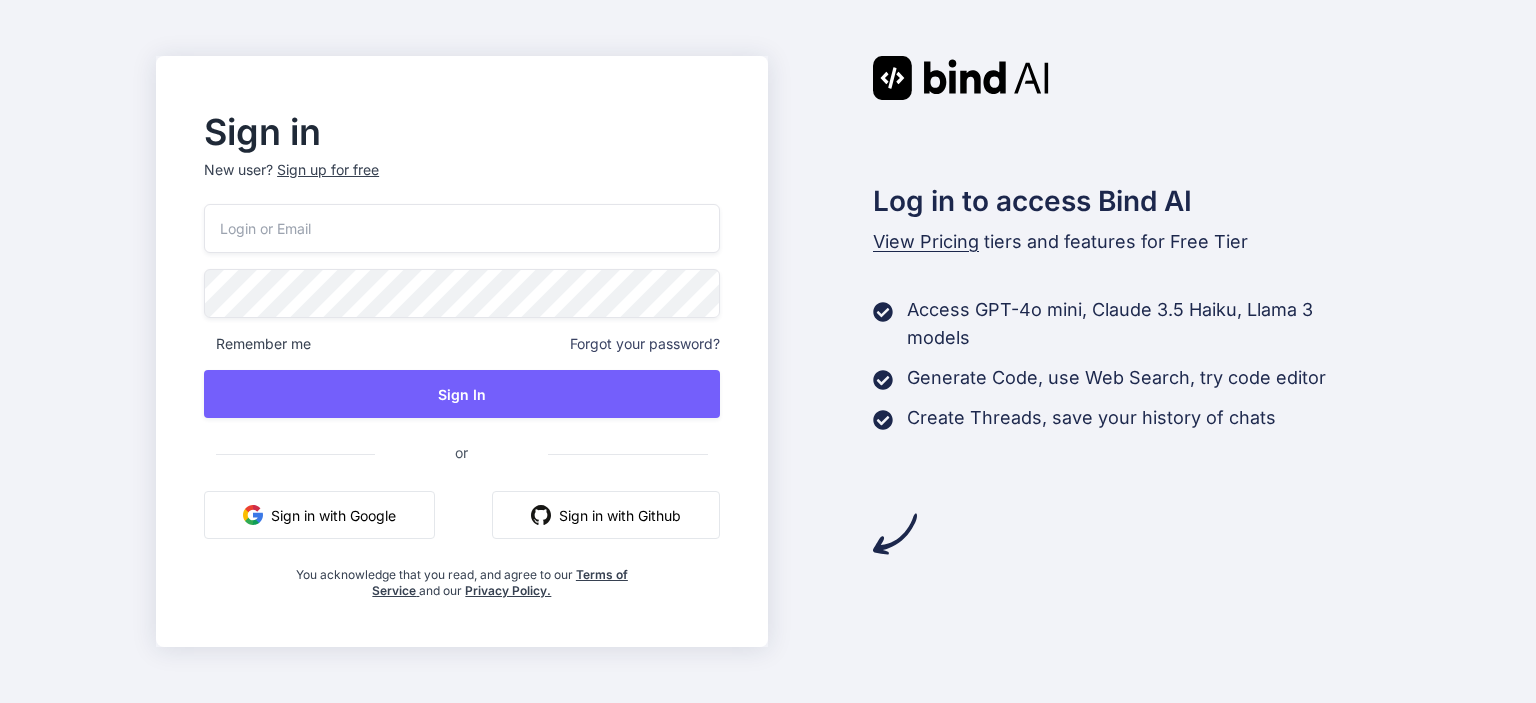 click on "Sign in with Google" at bounding box center (319, 515) 